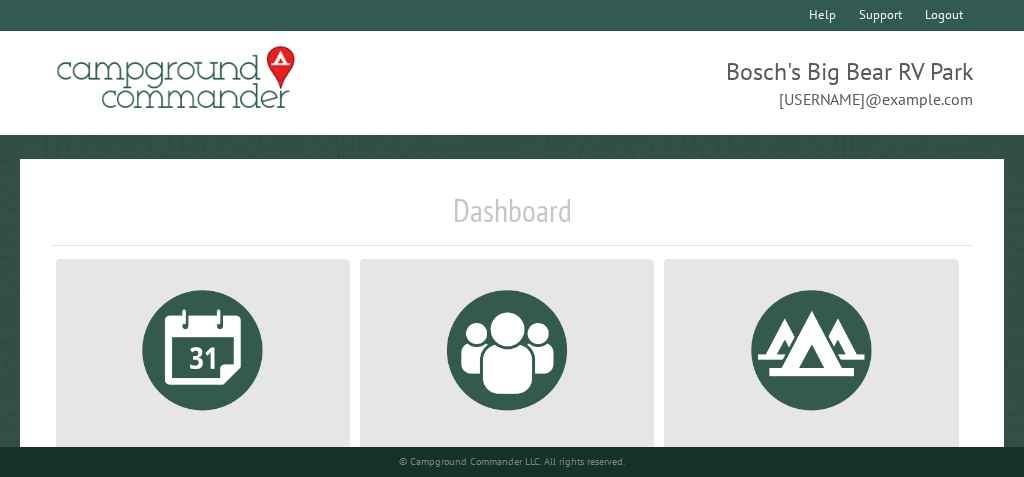scroll, scrollTop: 0, scrollLeft: 0, axis: both 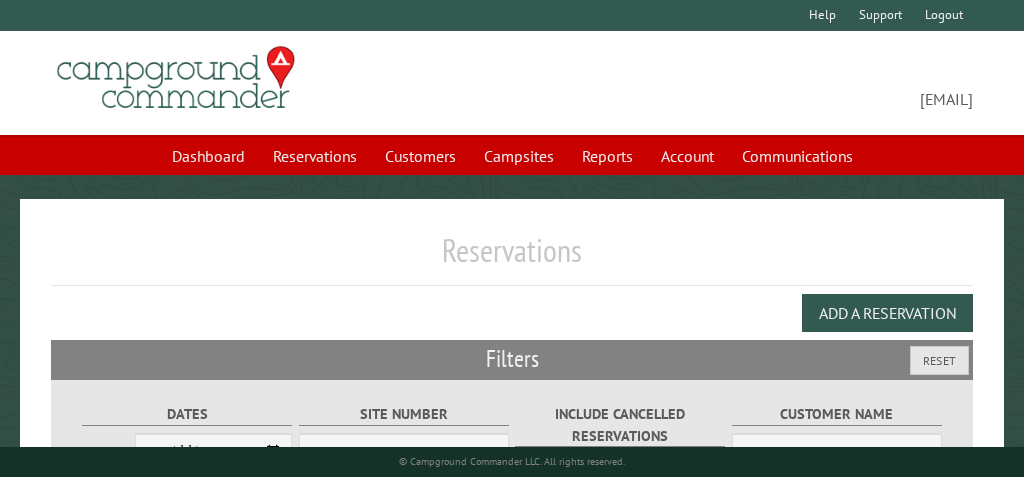 select on "***" 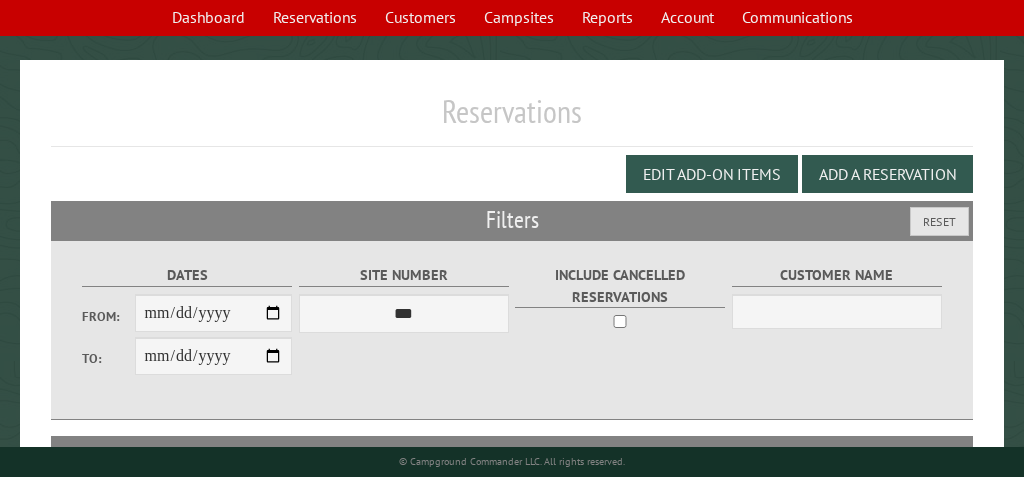 scroll, scrollTop: 144, scrollLeft: 0, axis: vertical 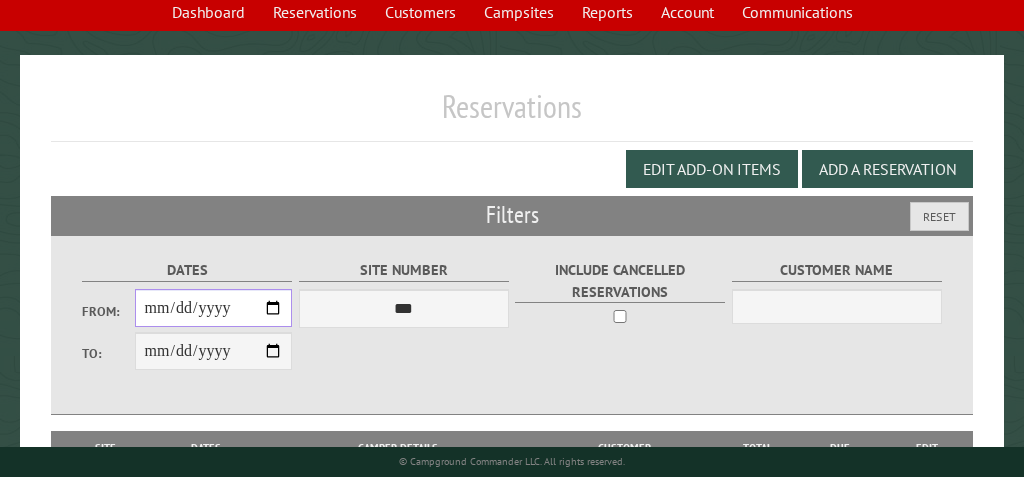 click on "From:" at bounding box center (214, 308) 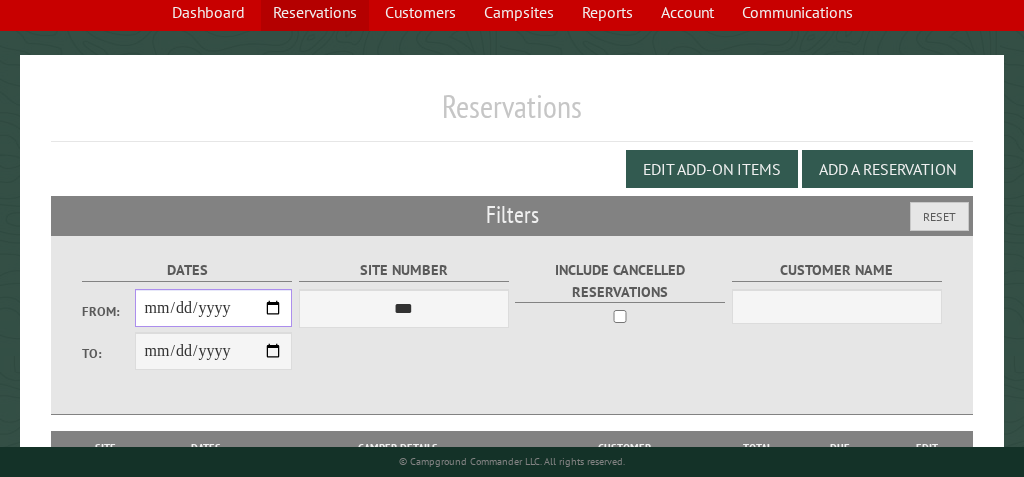 type on "**********" 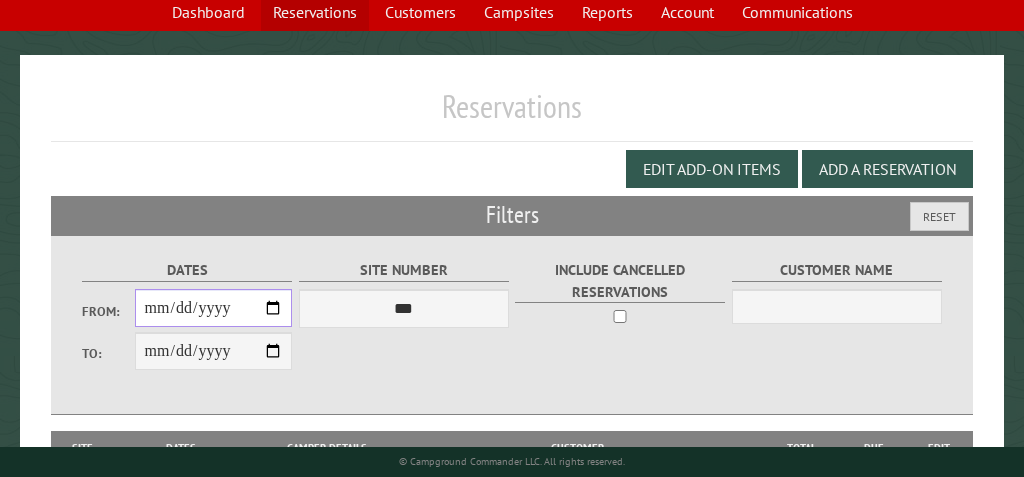 type on "**********" 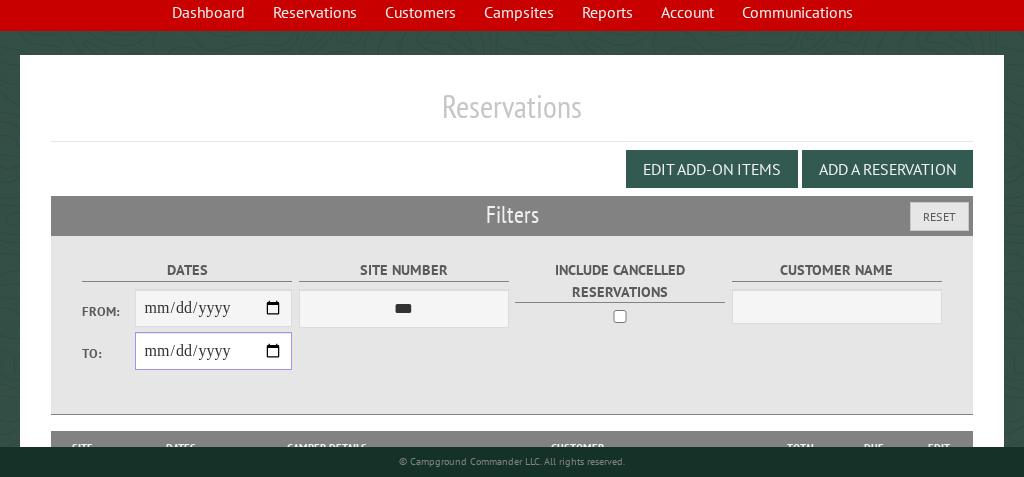 click on "**********" at bounding box center (214, 351) 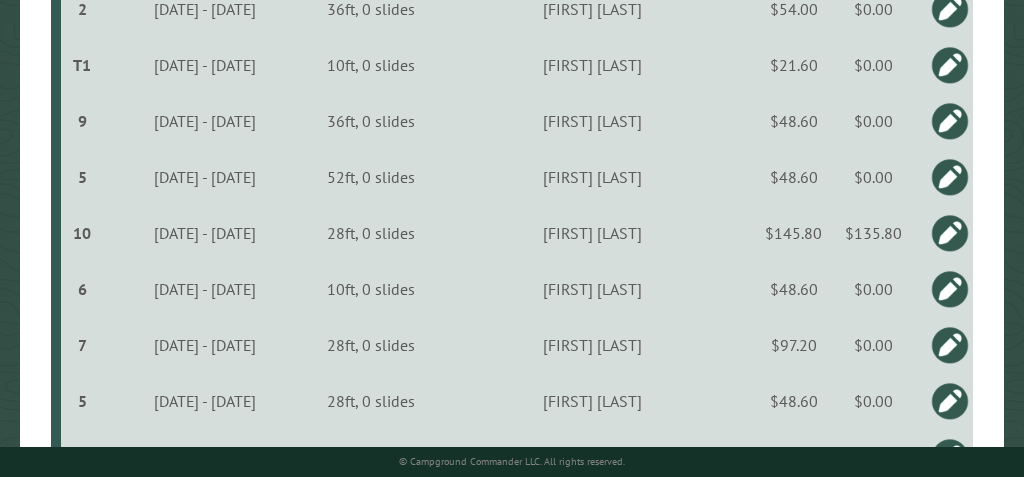 scroll, scrollTop: 2476, scrollLeft: 0, axis: vertical 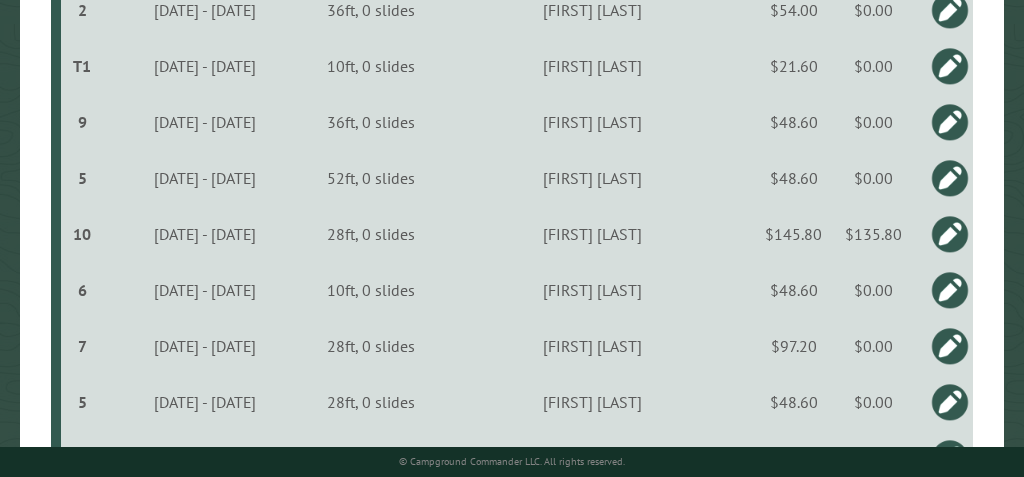 click at bounding box center [950, 234] 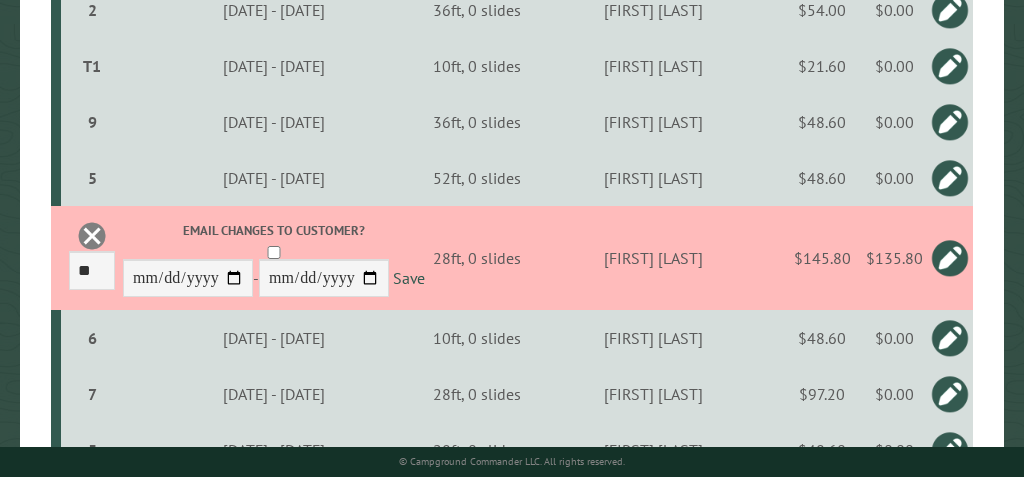 click on "$135.80" at bounding box center (894, 258) 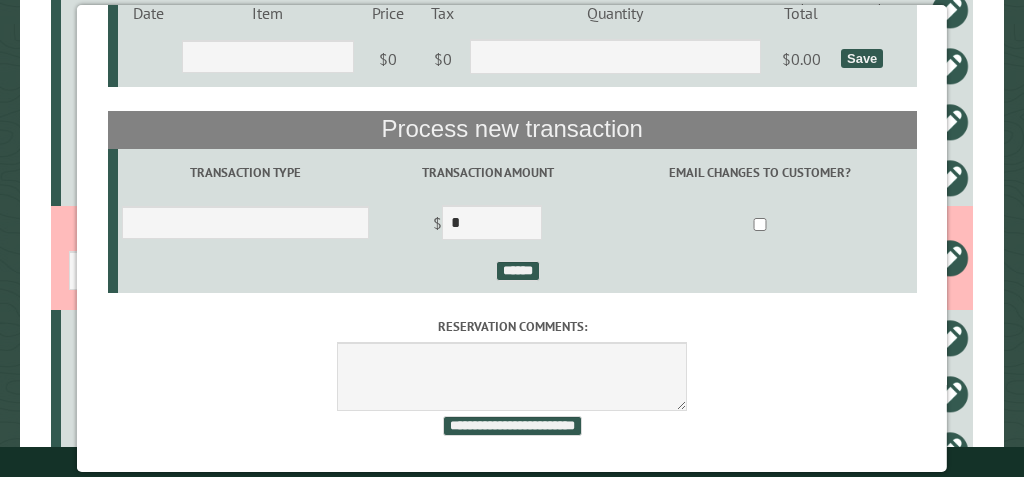 scroll, scrollTop: 413, scrollLeft: 0, axis: vertical 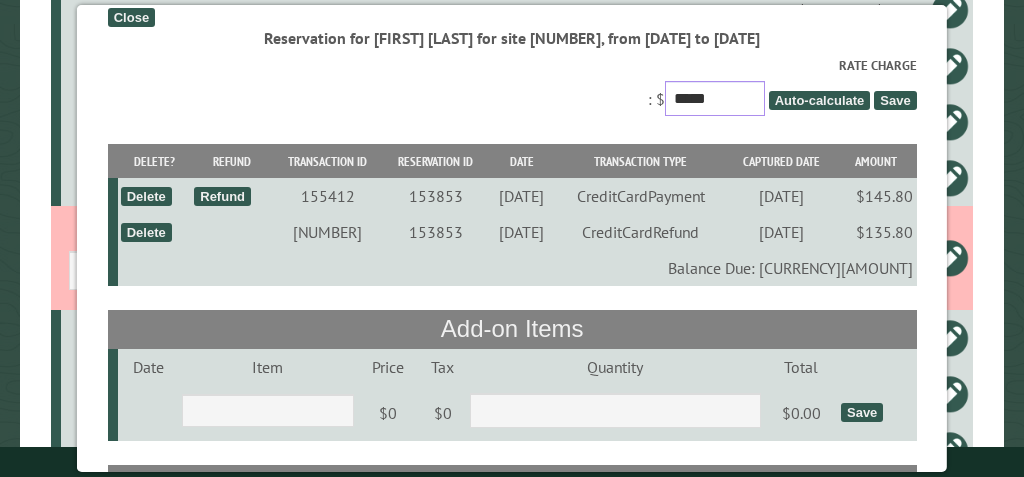 click on "*****" at bounding box center (715, 98) 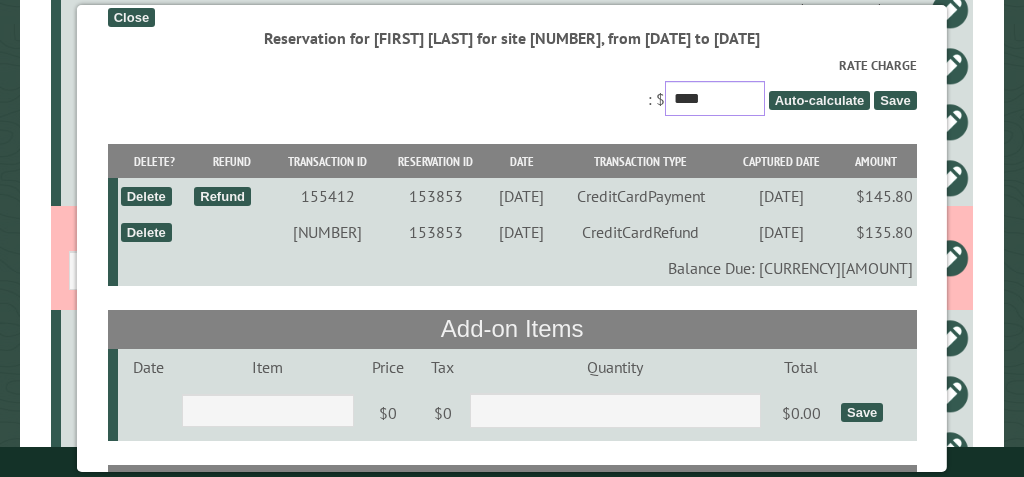click on "****" at bounding box center (715, 98) 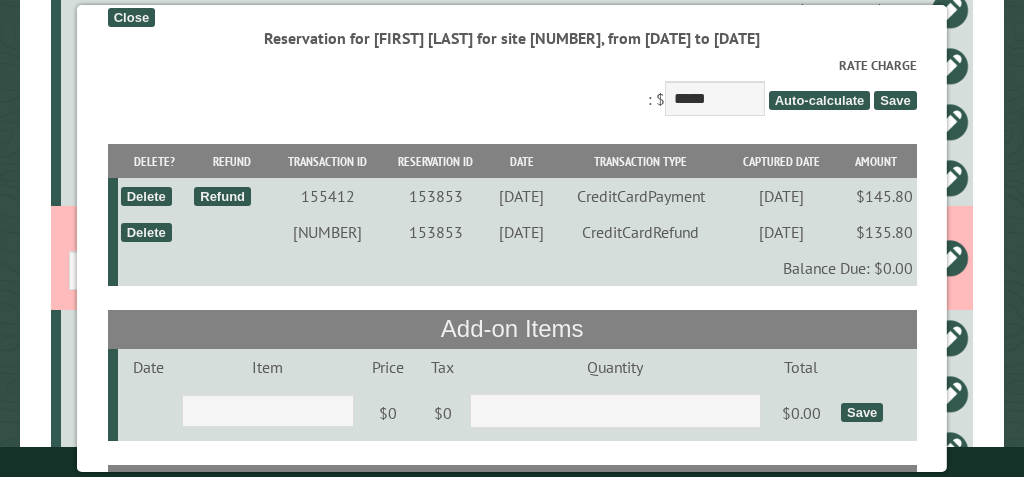 click on "Save" at bounding box center [895, 100] 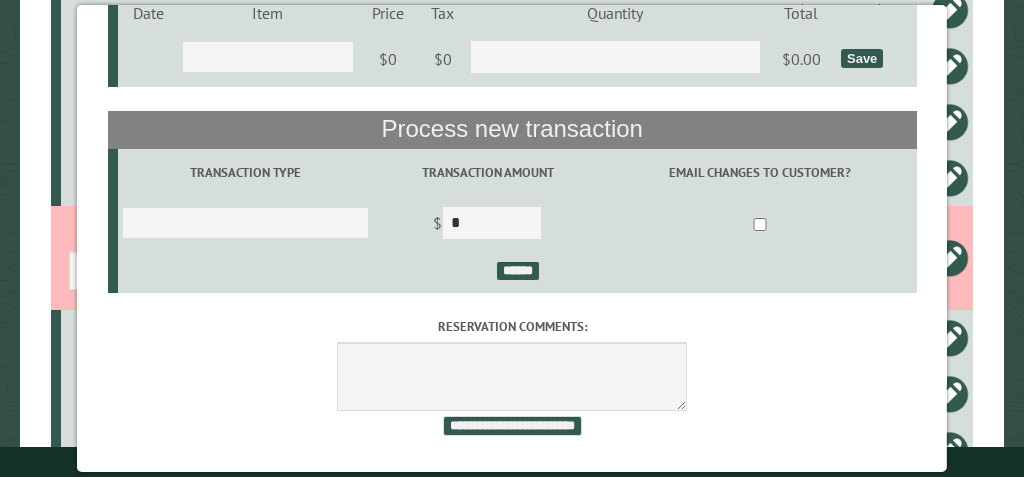 scroll, scrollTop: 0, scrollLeft: 0, axis: both 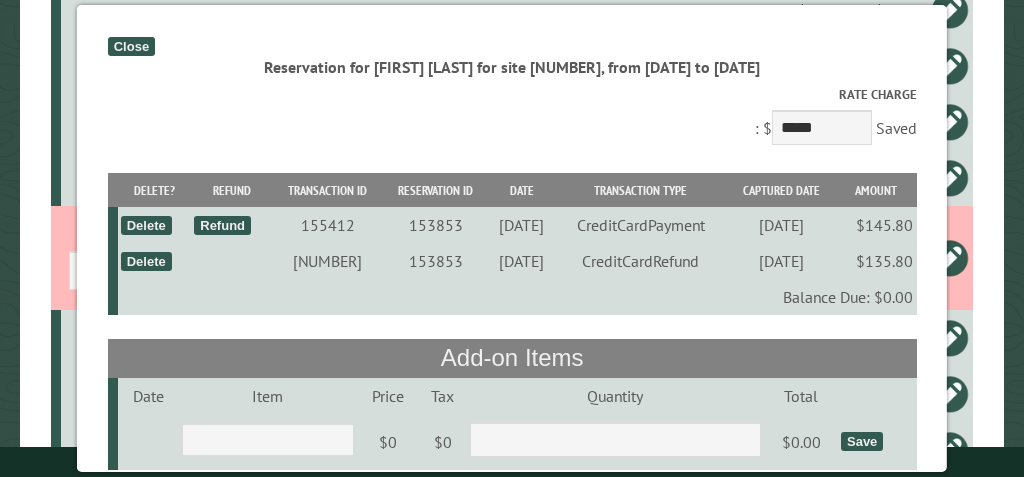 click on "Close" at bounding box center [131, 46] 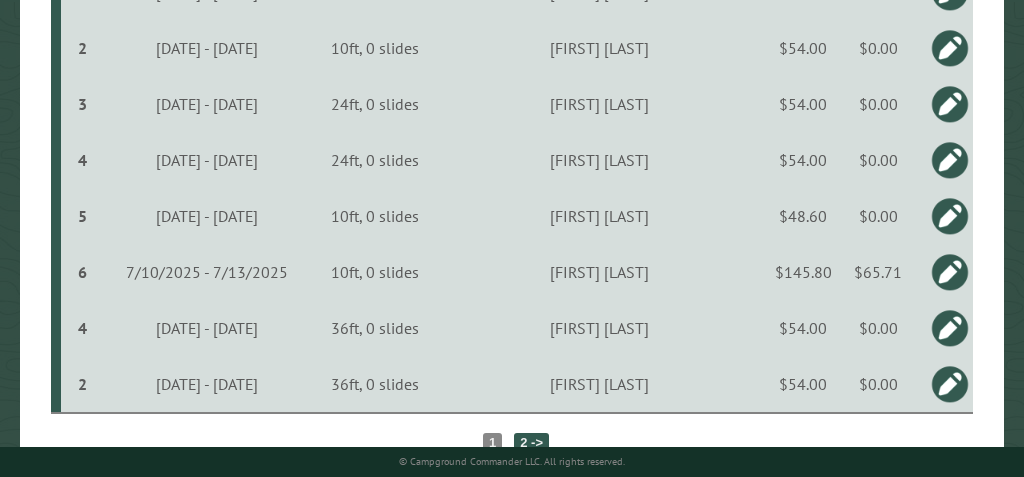 scroll, scrollTop: 3006, scrollLeft: 0, axis: vertical 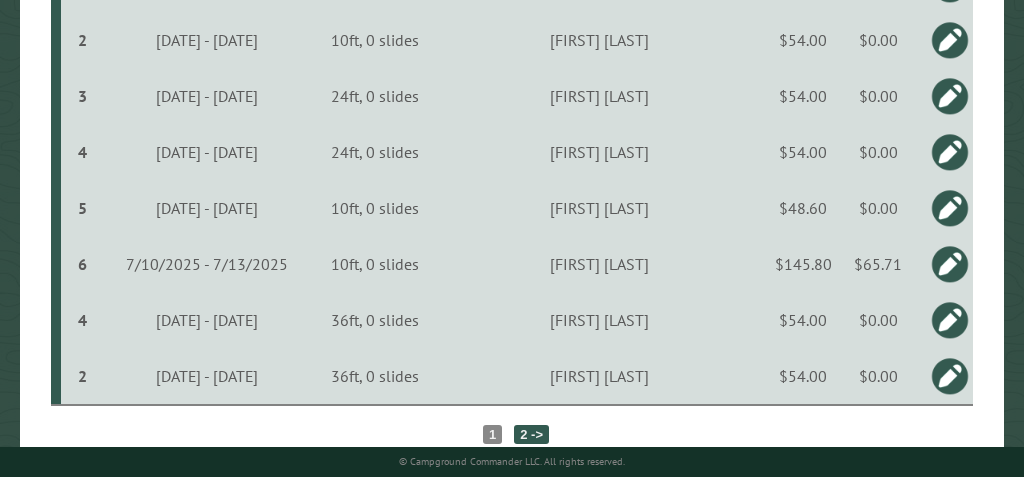click at bounding box center (950, 264) 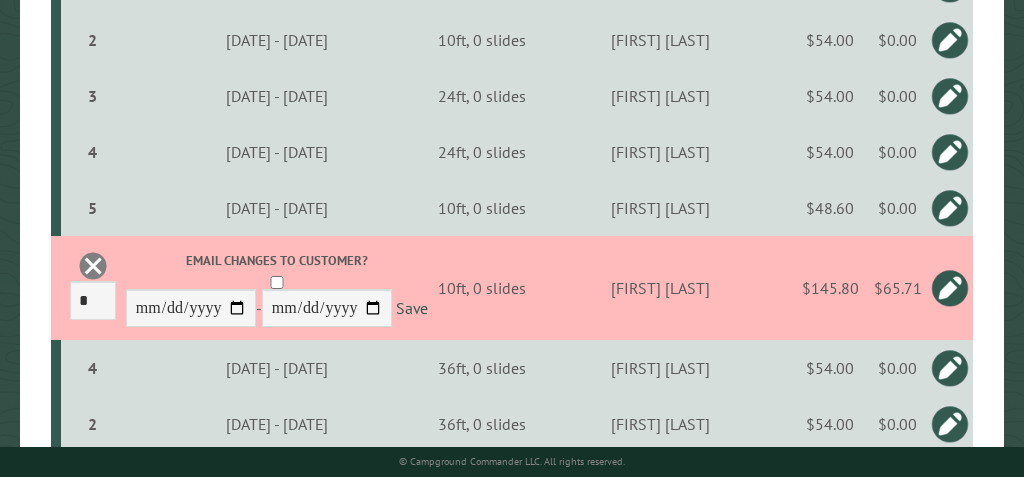 click on "$65.71" at bounding box center (897, 288) 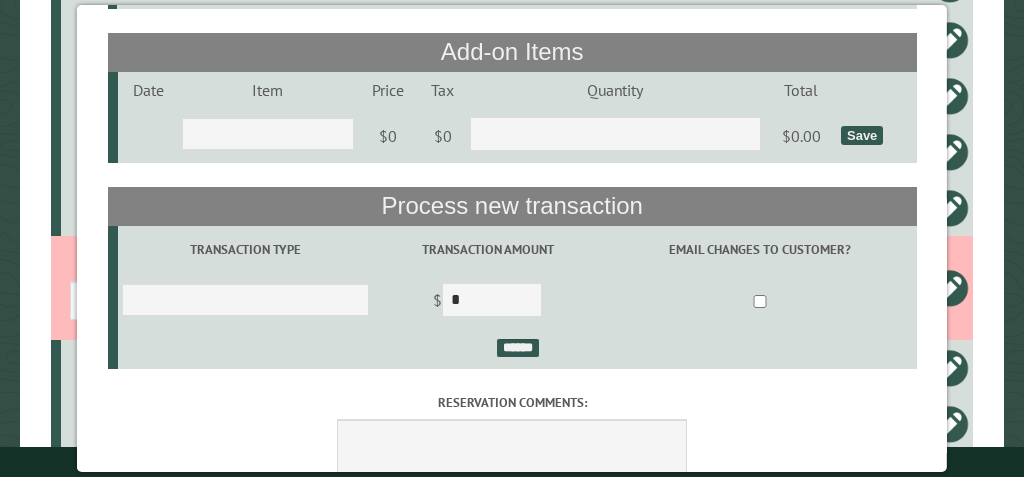 scroll, scrollTop: 337, scrollLeft: 0, axis: vertical 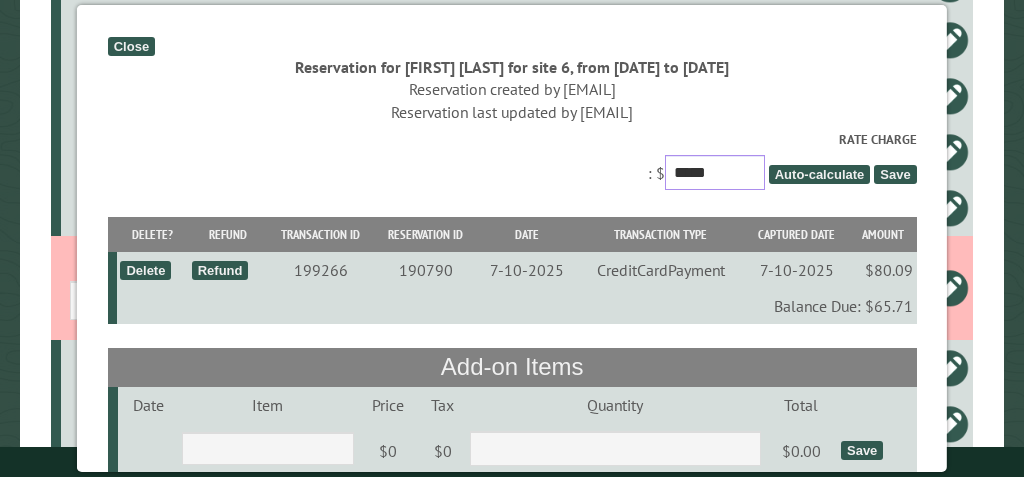 click on "*****" at bounding box center [715, 172] 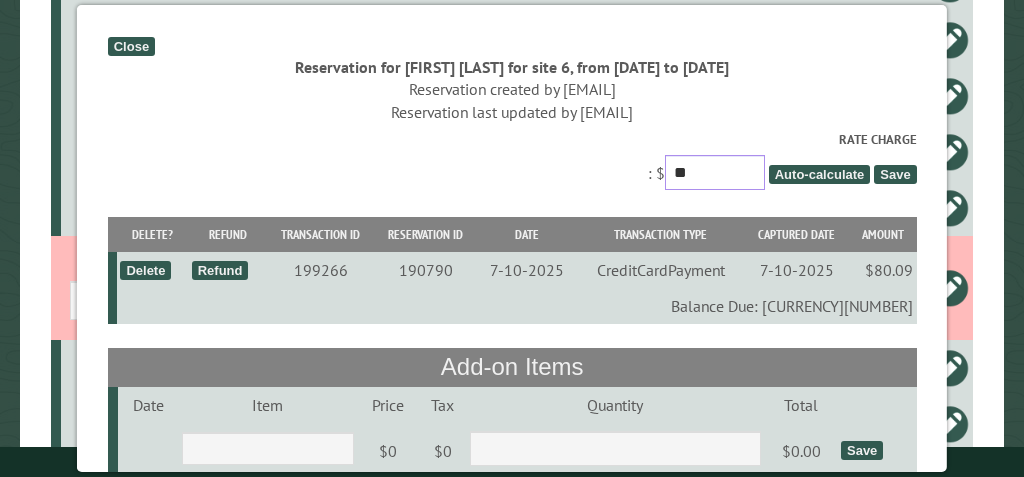 type on "*" 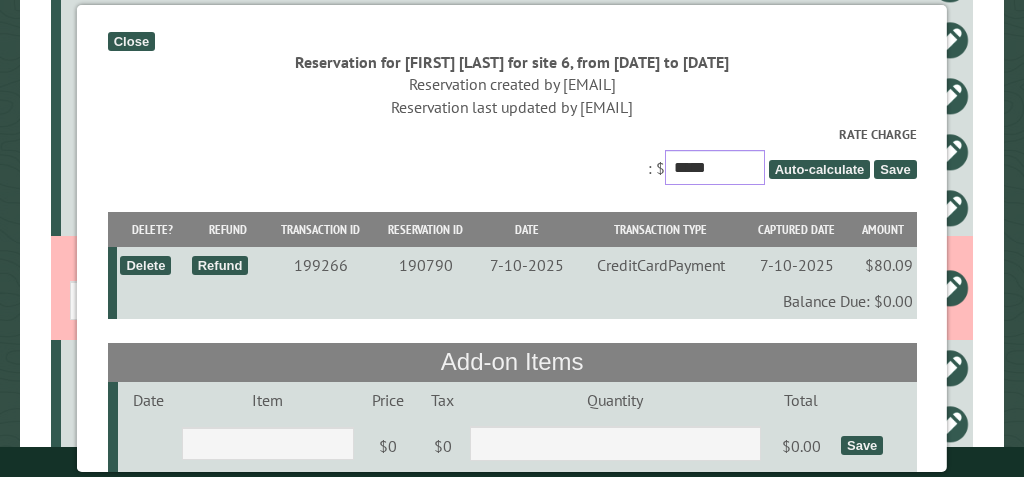 scroll, scrollTop: 0, scrollLeft: 0, axis: both 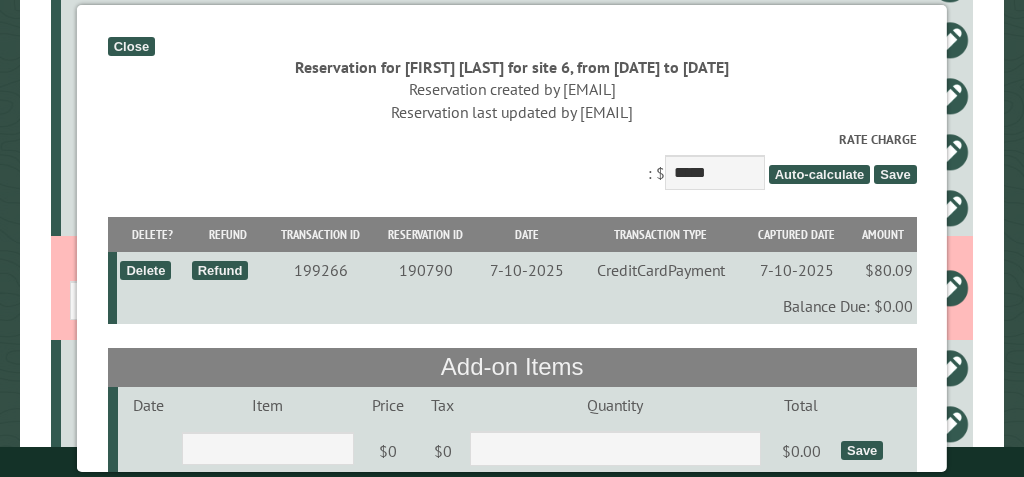 click on "Save" at bounding box center [895, 174] 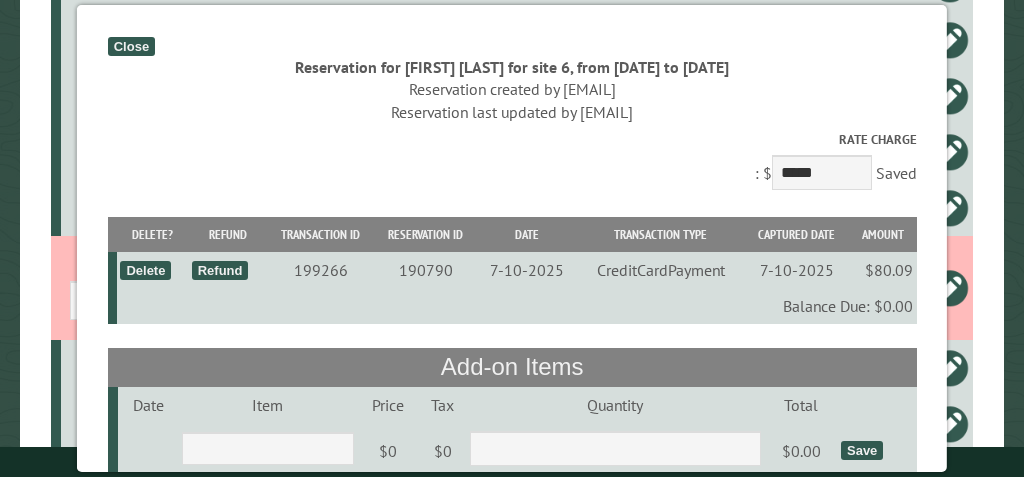 click on "Close" at bounding box center [131, 46] 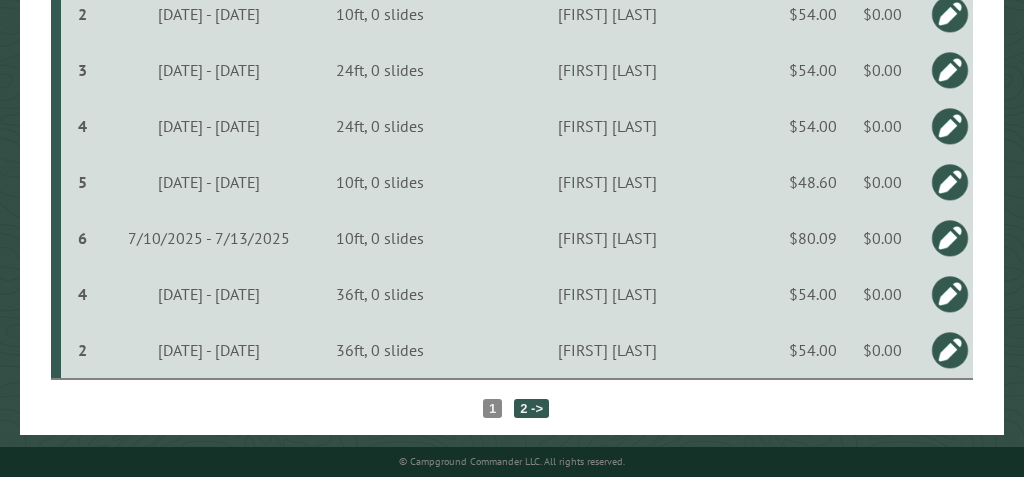 scroll, scrollTop: 3044, scrollLeft: 0, axis: vertical 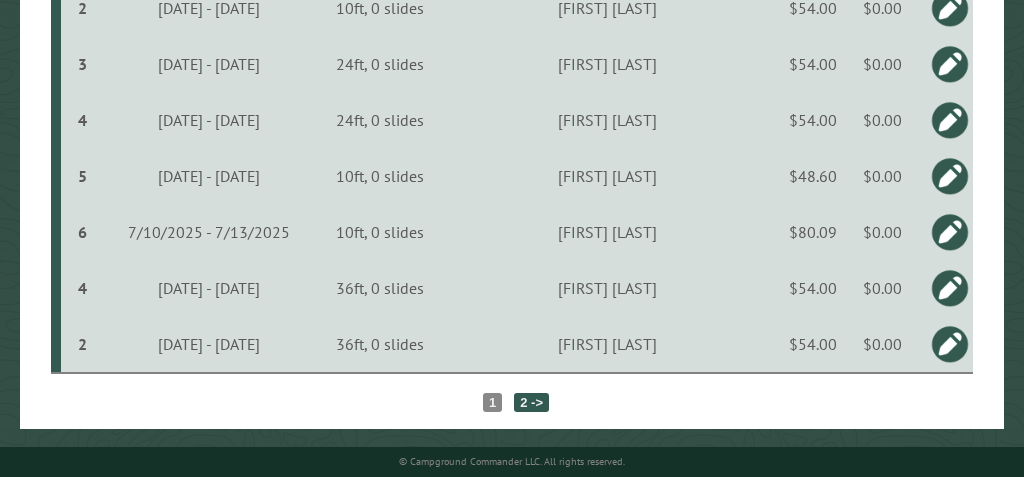 click on "2 ->" at bounding box center [531, 402] 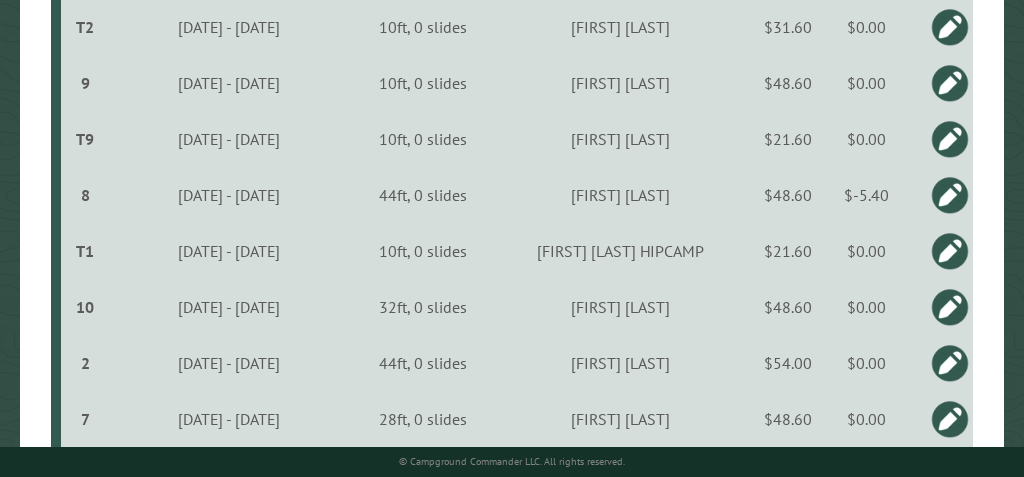 scroll, scrollTop: 674, scrollLeft: 0, axis: vertical 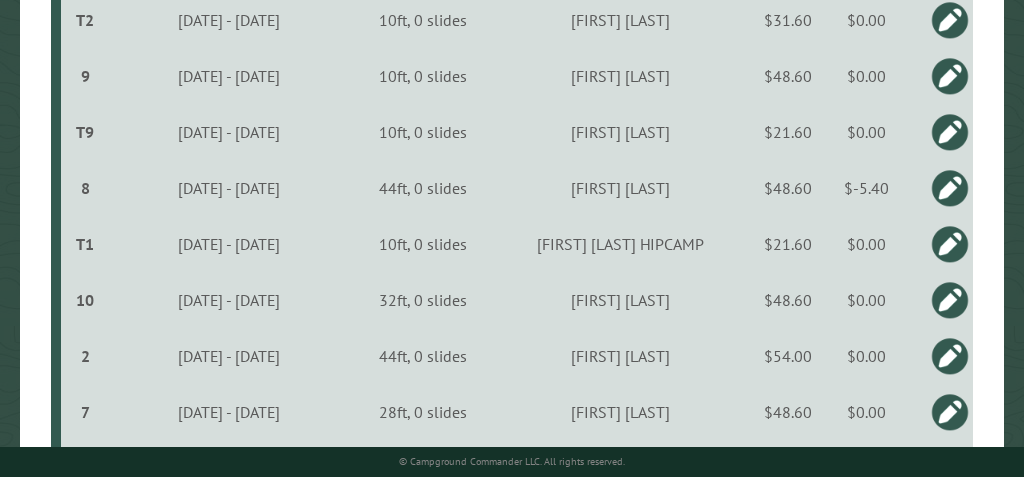 click at bounding box center (950, 188) 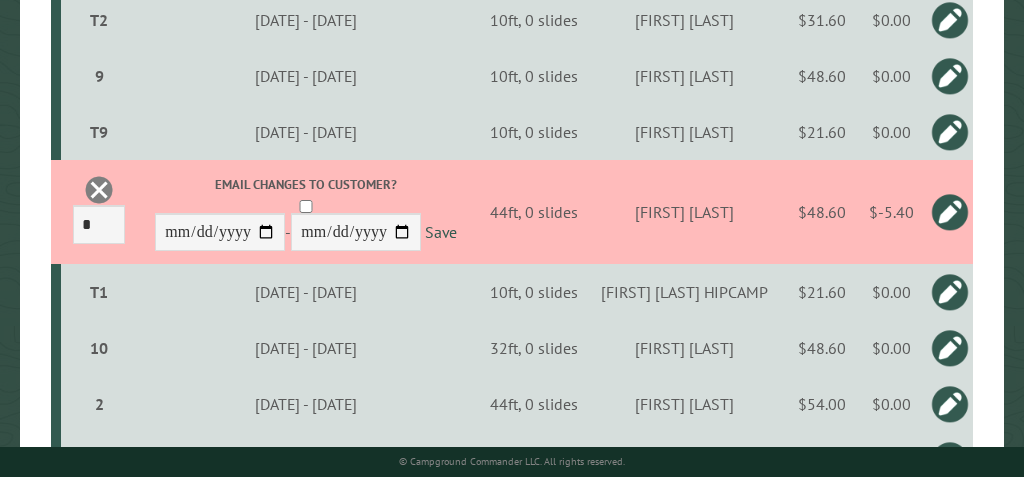 click on "$-5.40" at bounding box center [891, 212] 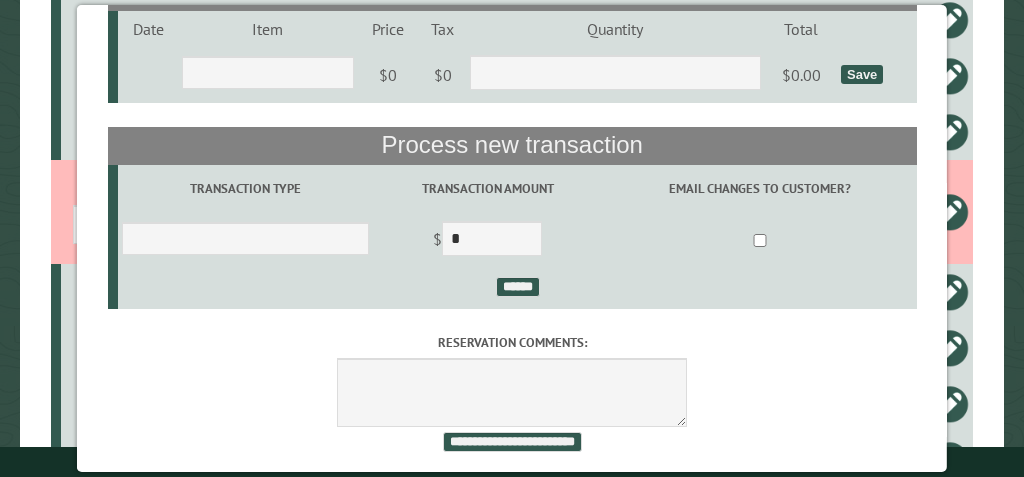 scroll, scrollTop: 376, scrollLeft: 0, axis: vertical 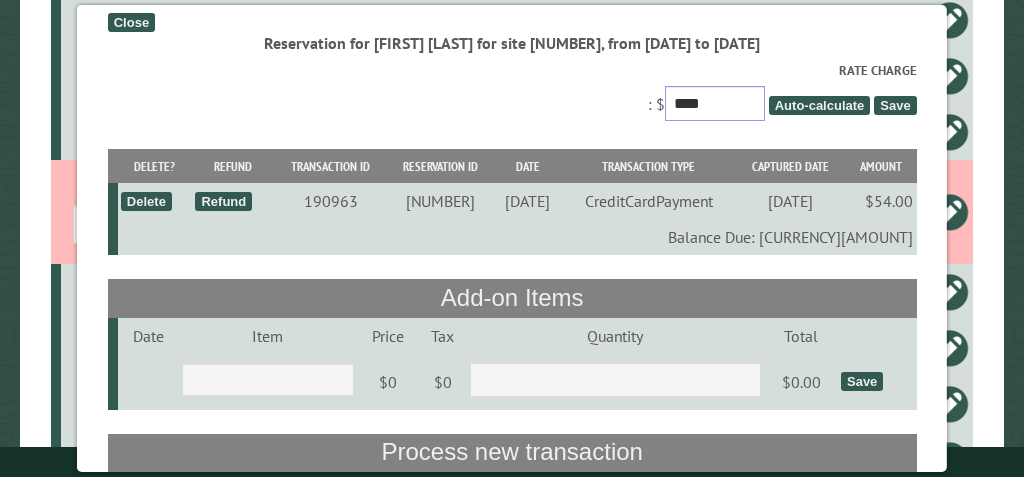 click on "****" at bounding box center (715, 103) 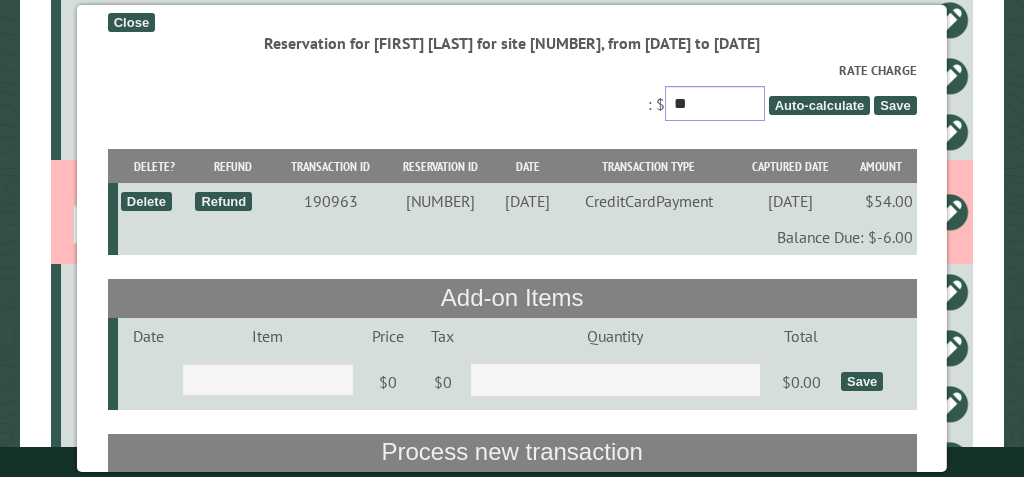 type on "*" 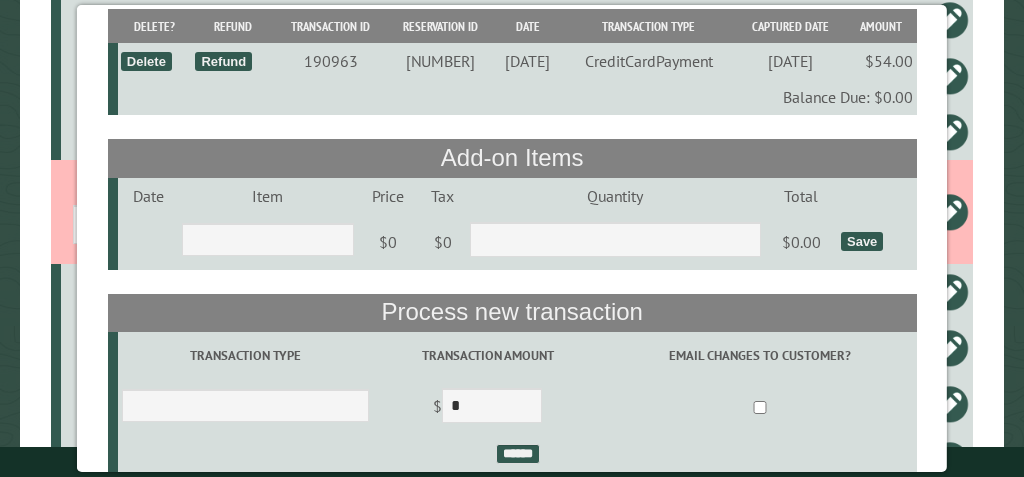 scroll, scrollTop: 376, scrollLeft: 0, axis: vertical 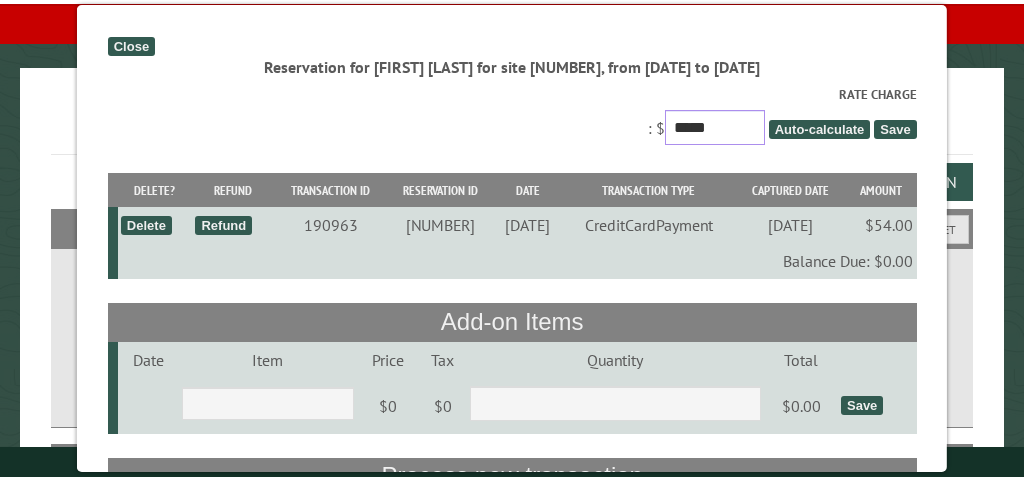 type on "*****" 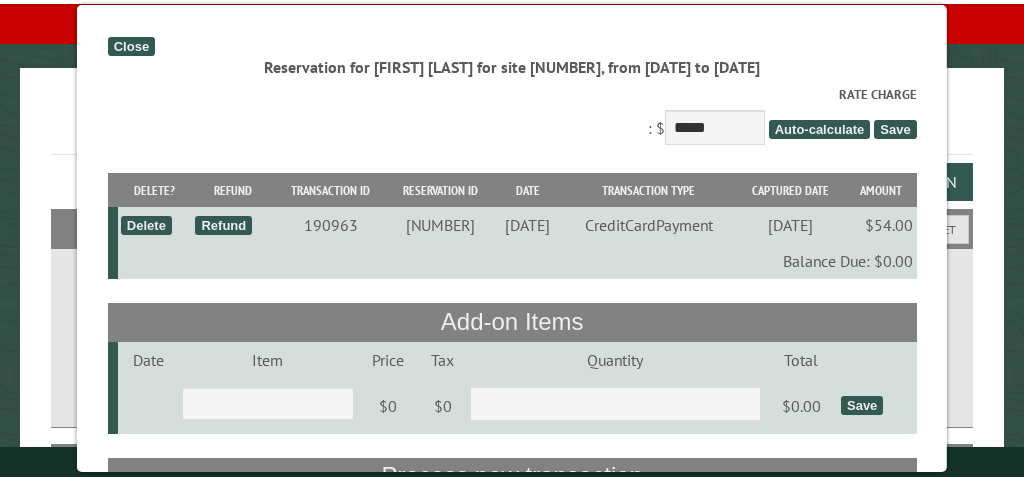 click on "Save" at bounding box center [895, 129] 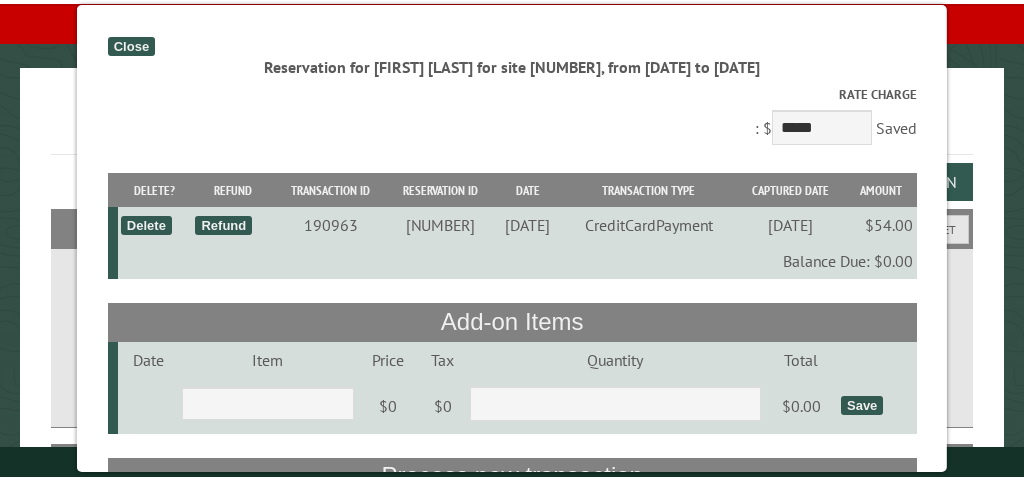 click on "Close" at bounding box center (131, 46) 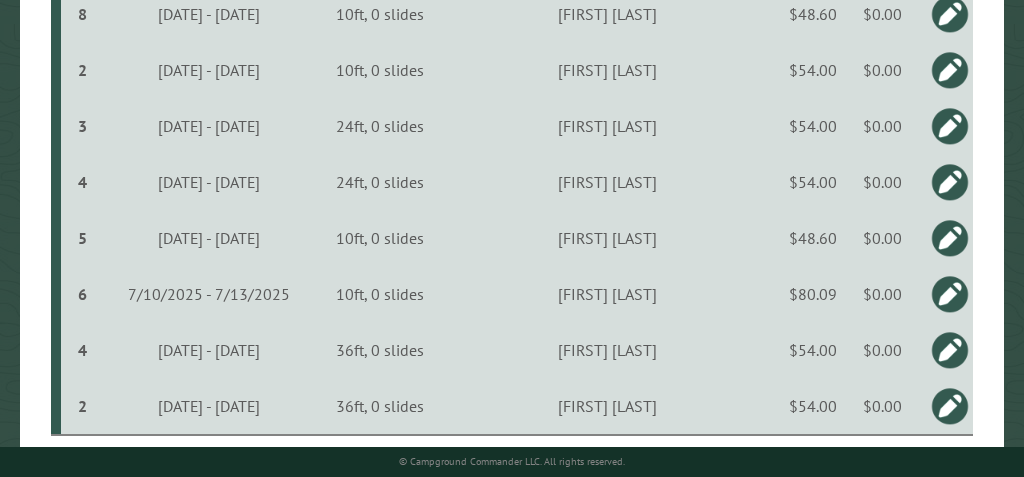 scroll, scrollTop: 3044, scrollLeft: 0, axis: vertical 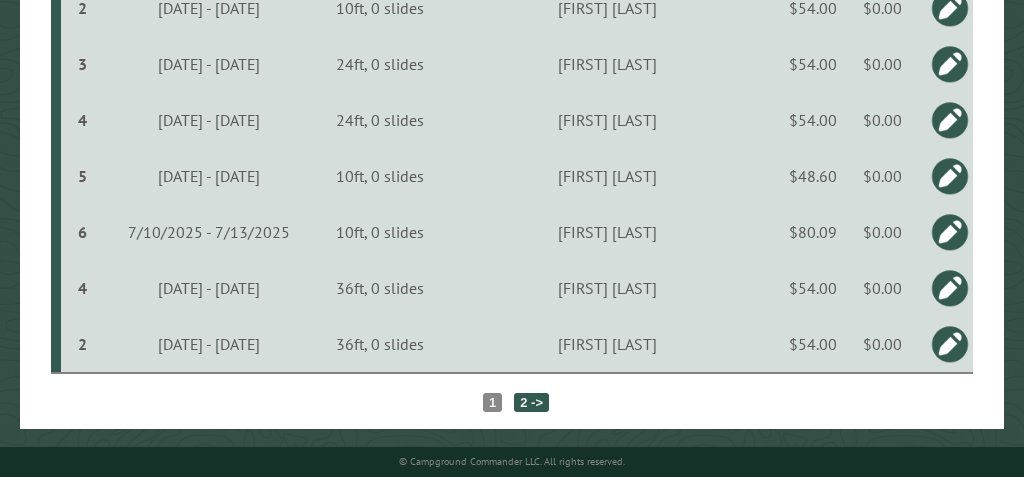 click on "2 ->" at bounding box center (531, 402) 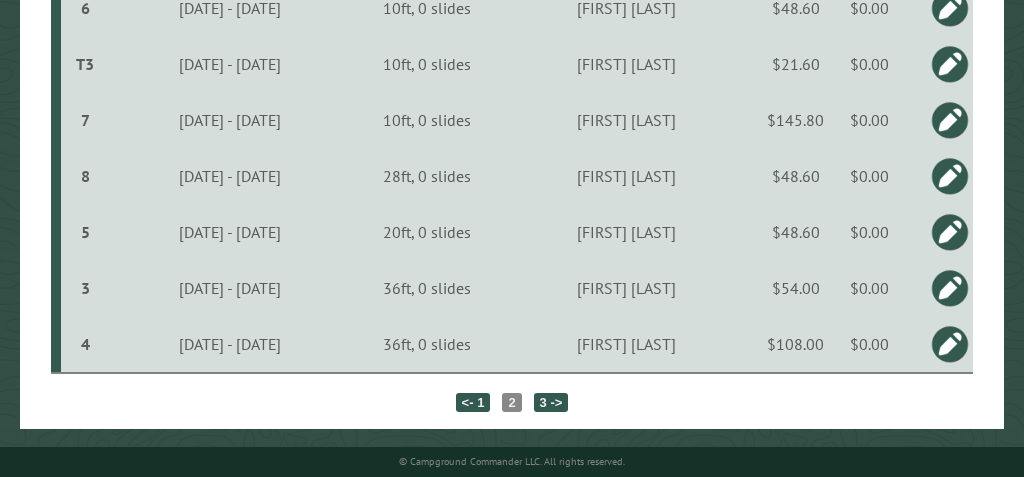 click on "3 ->" at bounding box center [551, 402] 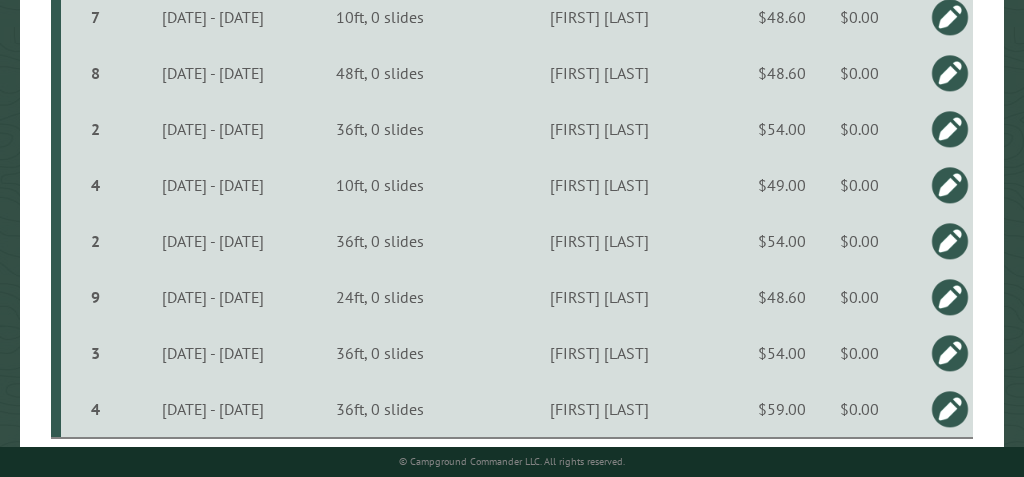 scroll, scrollTop: 3044, scrollLeft: 0, axis: vertical 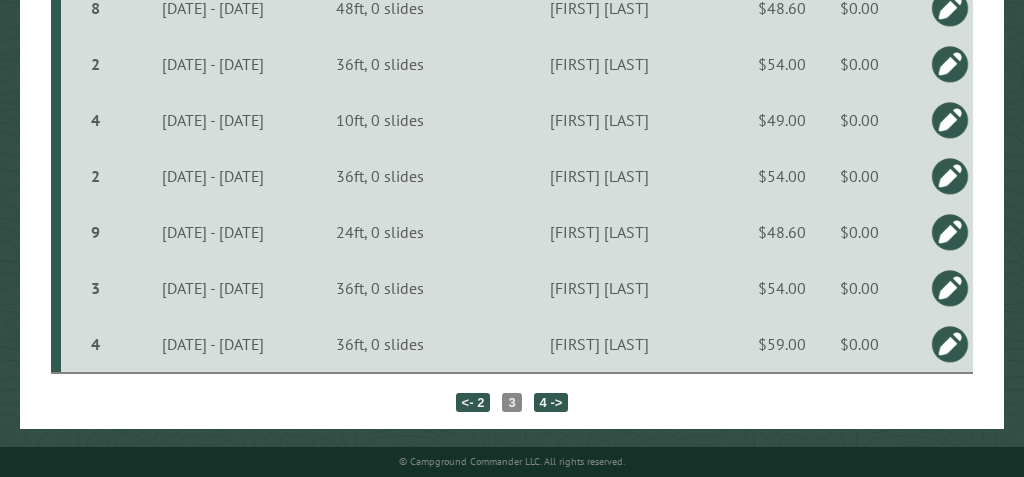 click on "4 ->" at bounding box center (551, 402) 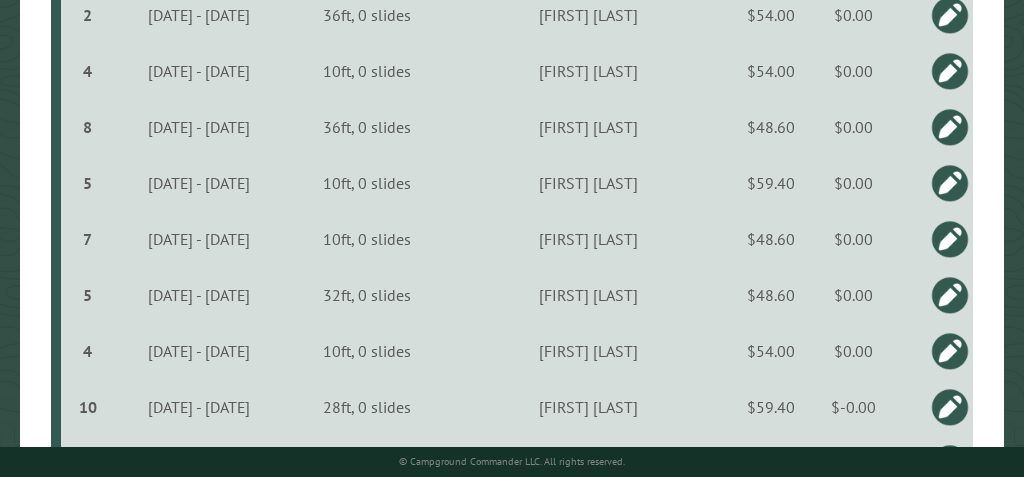 scroll, scrollTop: 1308, scrollLeft: 0, axis: vertical 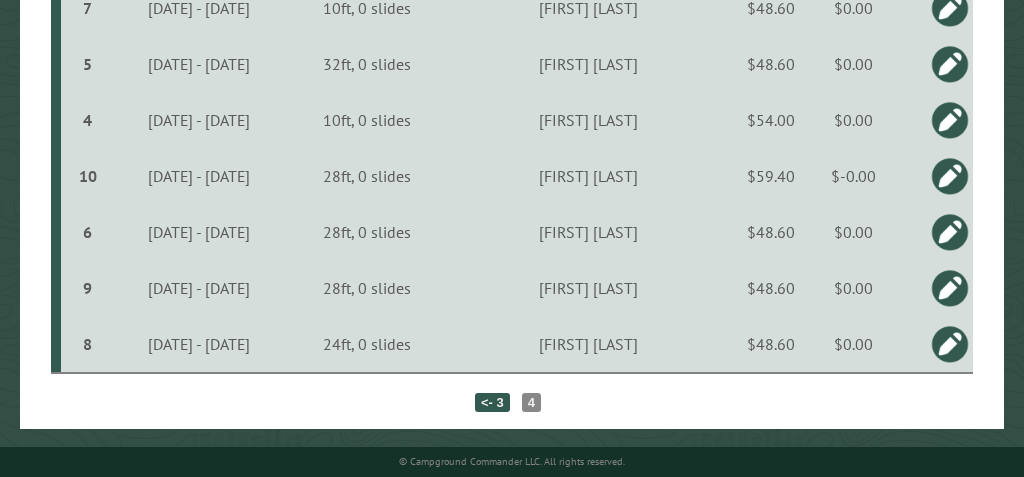 click on "<- 3" at bounding box center (492, 402) 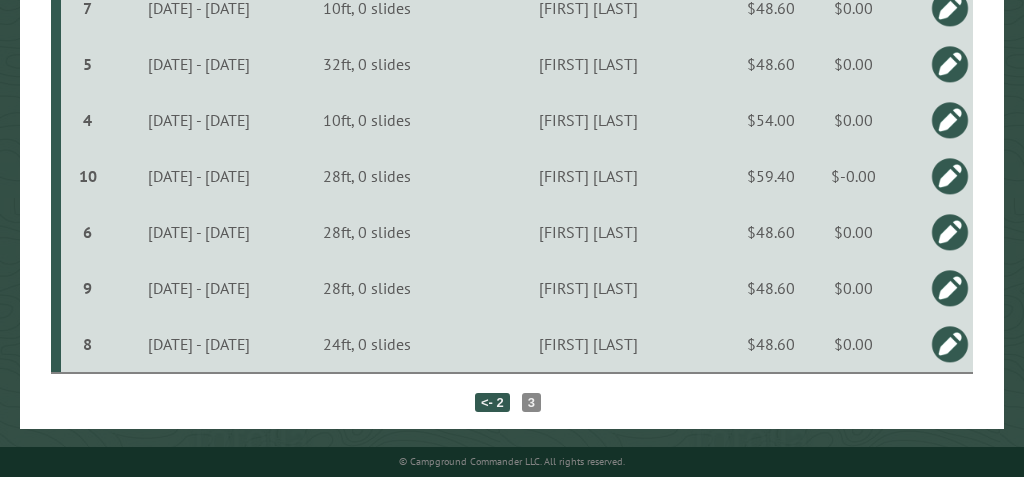 click on "**********" at bounding box center (511, -337) 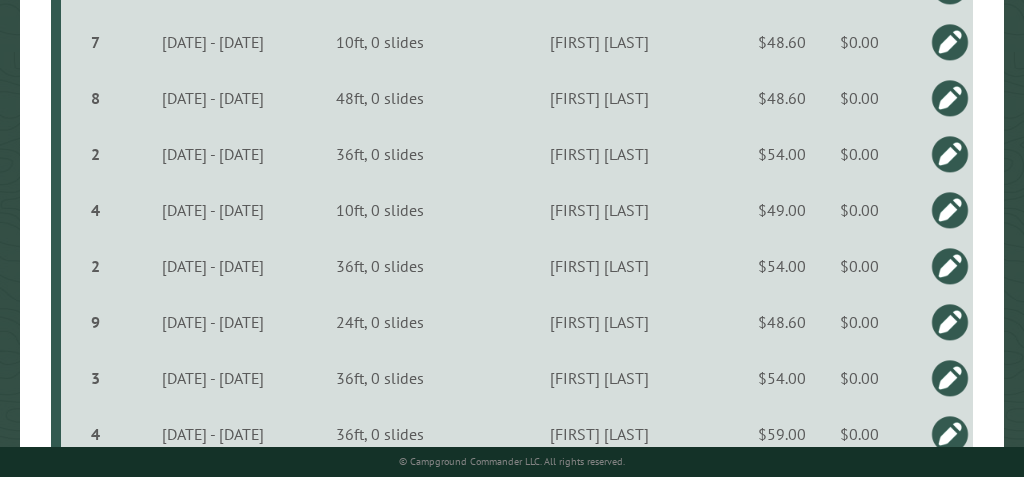 scroll, scrollTop: 3044, scrollLeft: 0, axis: vertical 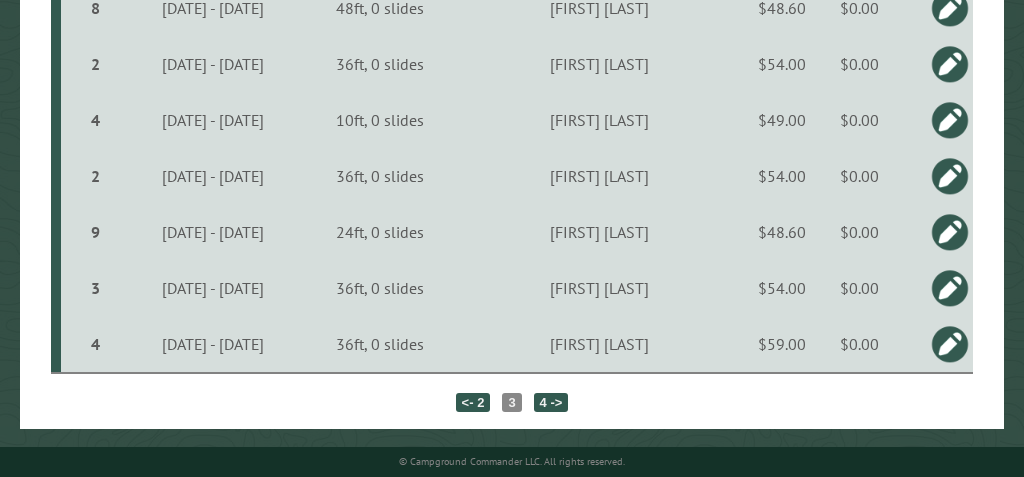 click on "<- 2" at bounding box center (473, 402) 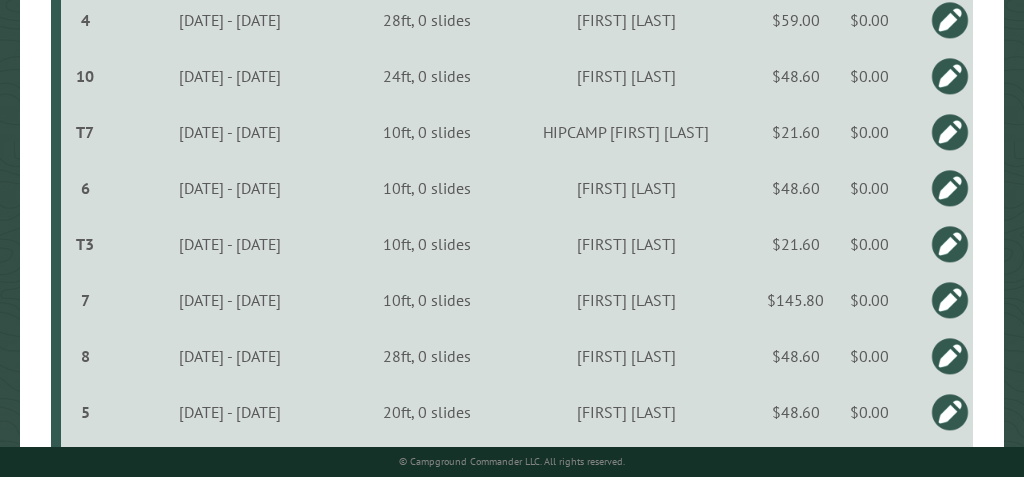 scroll, scrollTop: 3044, scrollLeft: 0, axis: vertical 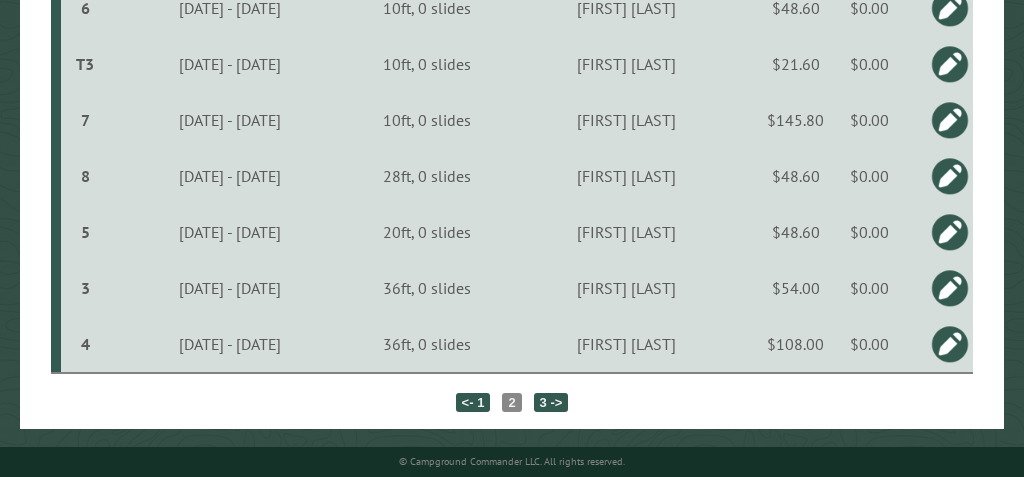 click on "<- 1" at bounding box center [473, 402] 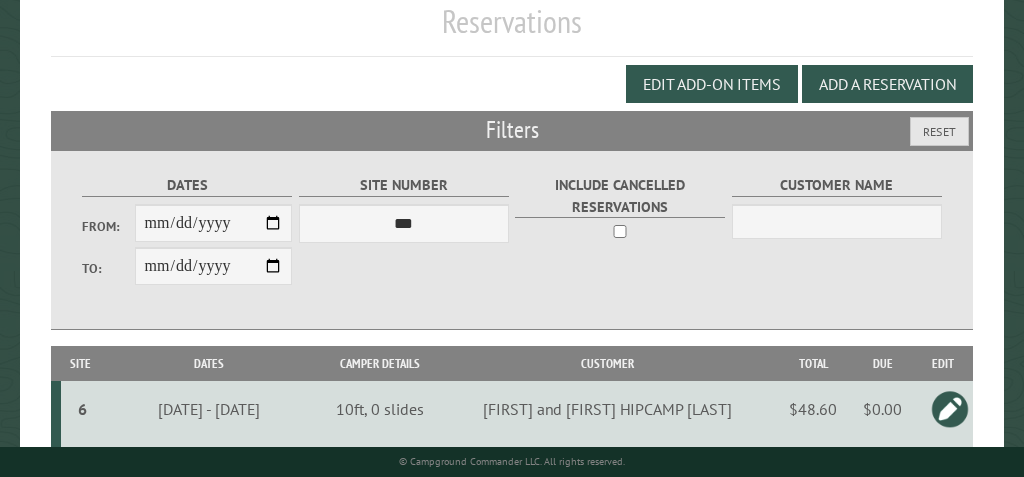 scroll, scrollTop: 222, scrollLeft: 0, axis: vertical 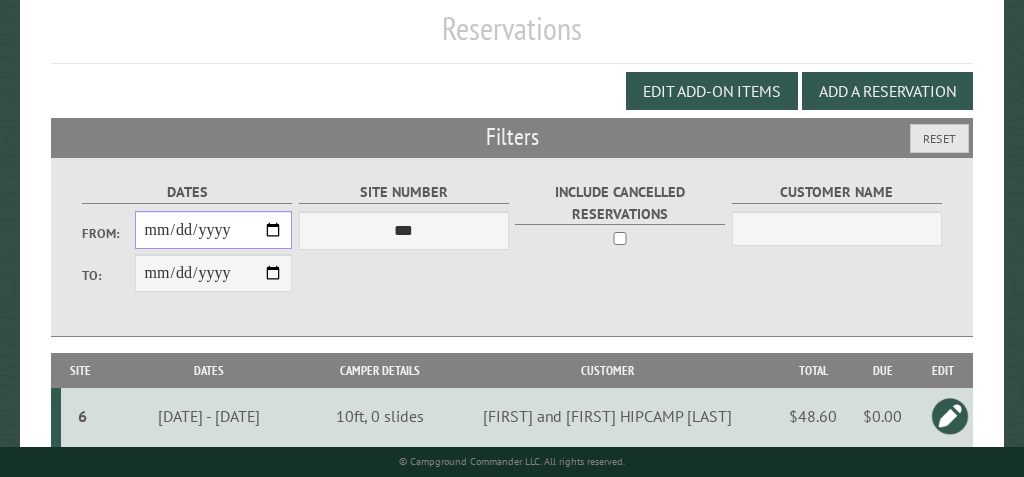 click on "**********" at bounding box center (214, 230) 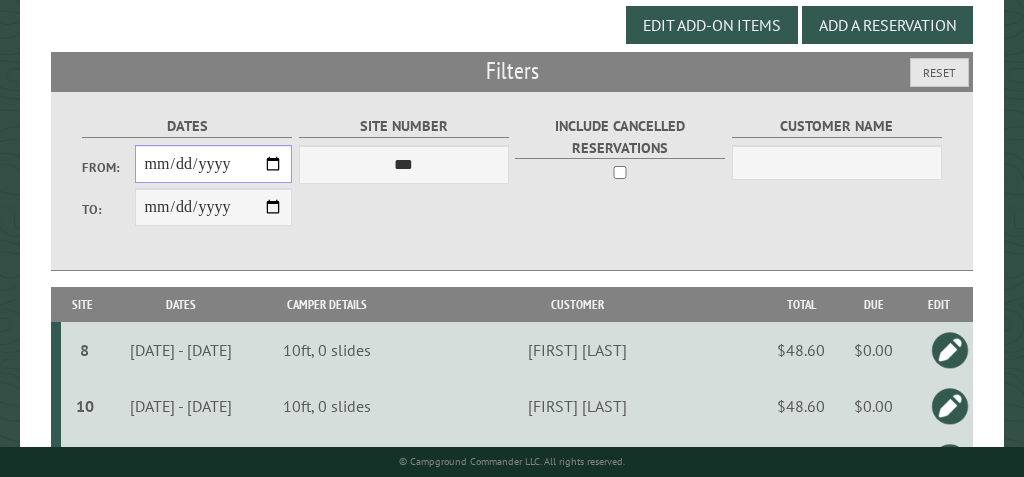 scroll, scrollTop: 240, scrollLeft: 0, axis: vertical 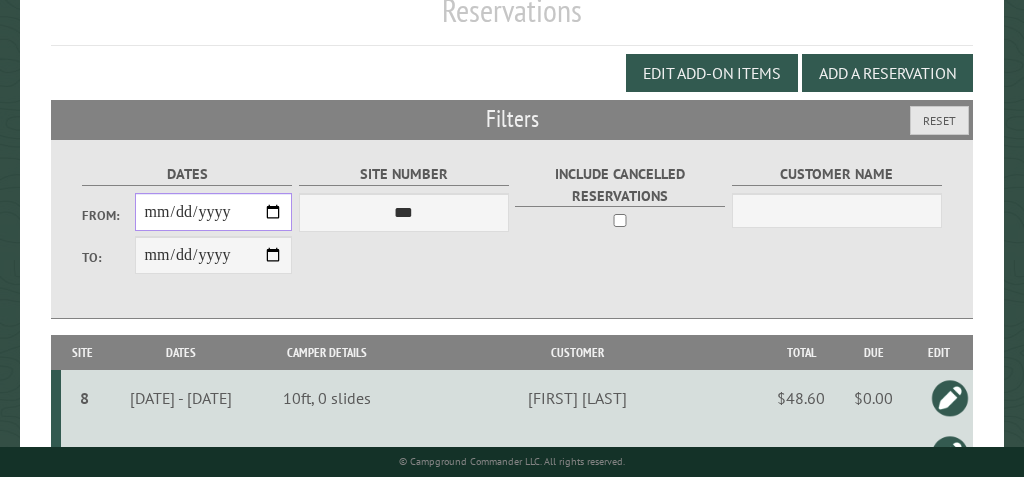 click on "**********" at bounding box center (214, 212) 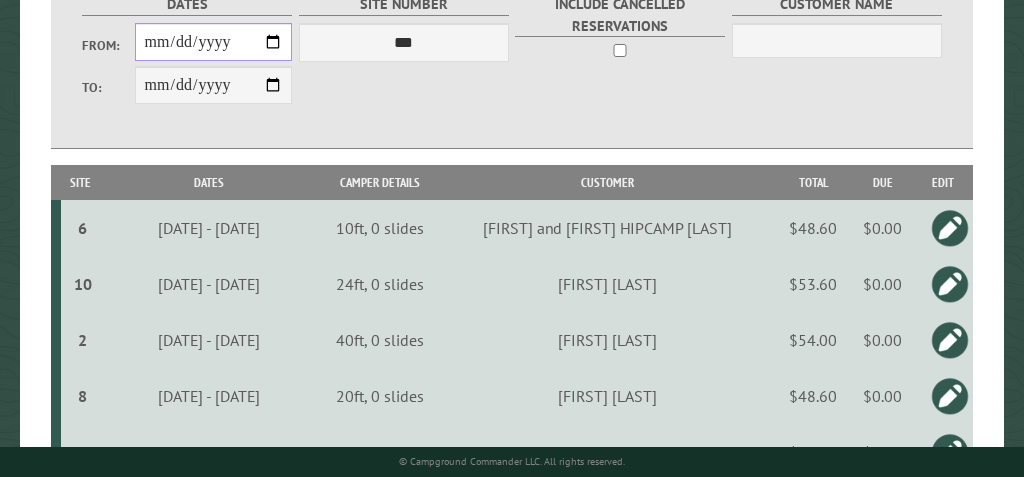 scroll, scrollTop: 182, scrollLeft: 0, axis: vertical 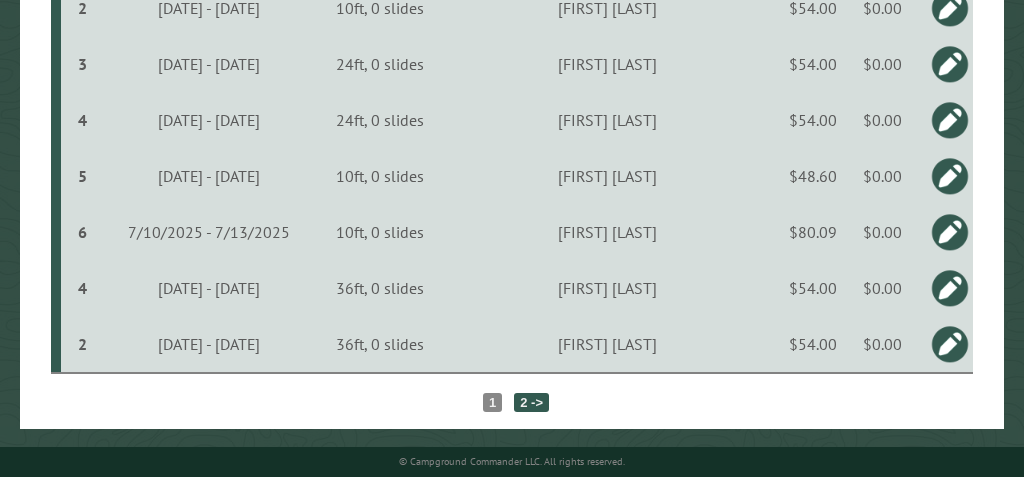 click on "2 ->" at bounding box center [531, 402] 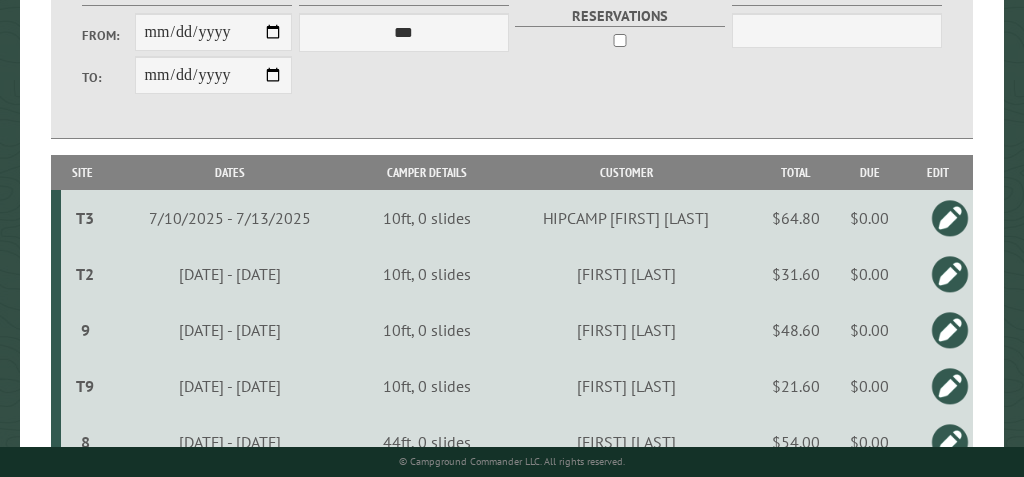 scroll, scrollTop: 426, scrollLeft: 0, axis: vertical 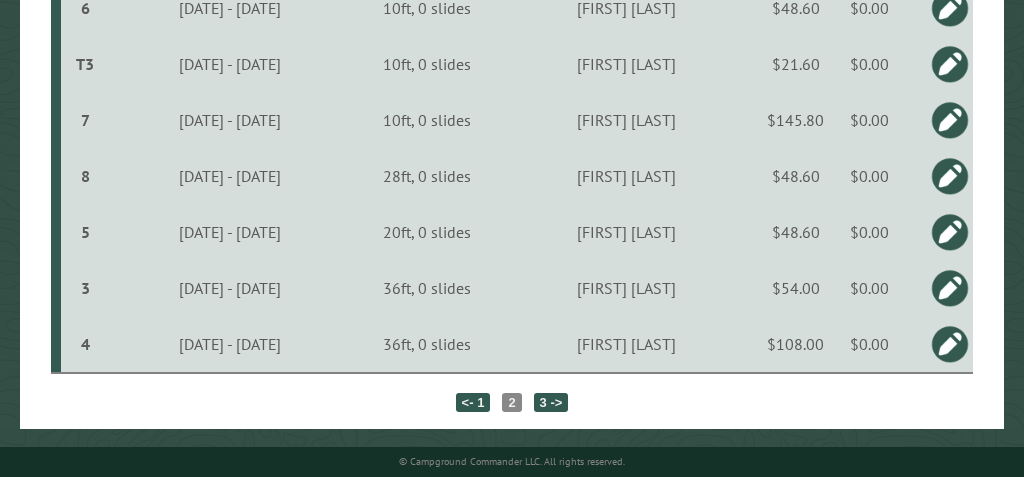 click on "3 ->" at bounding box center [551, 402] 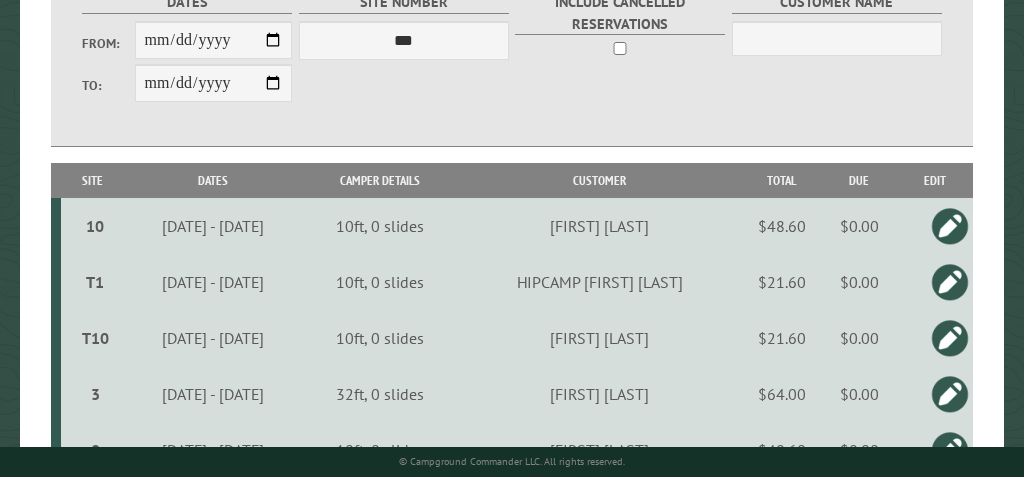 scroll, scrollTop: 413, scrollLeft: 0, axis: vertical 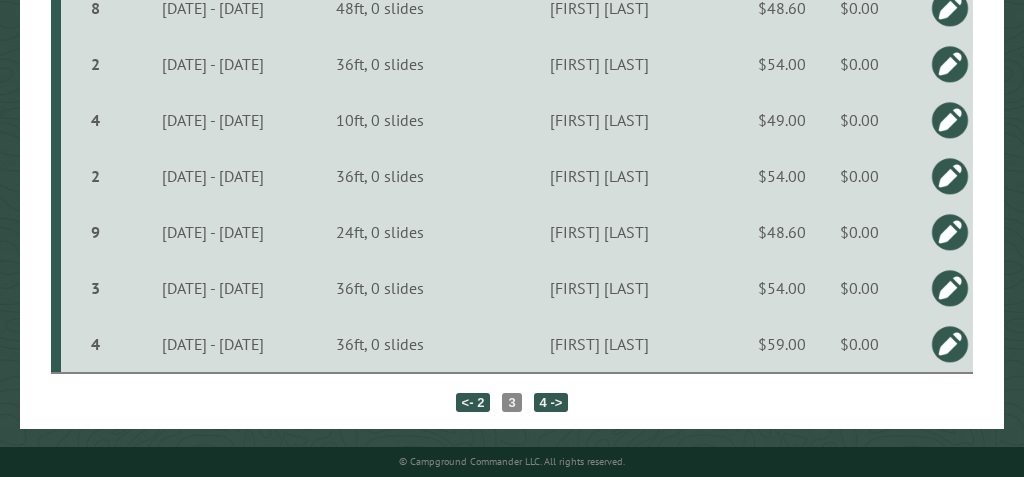 click on "4 ->" at bounding box center (551, 402) 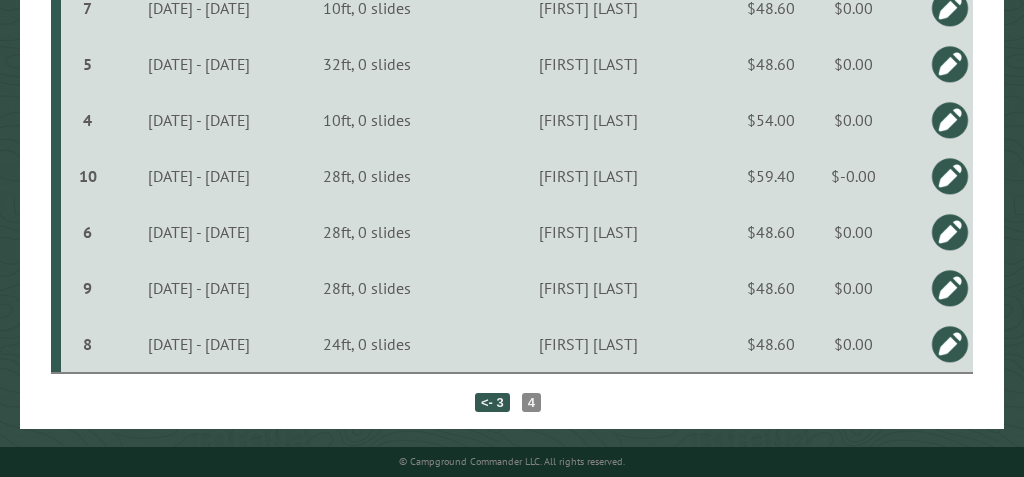 scroll, scrollTop: 1303, scrollLeft: 0, axis: vertical 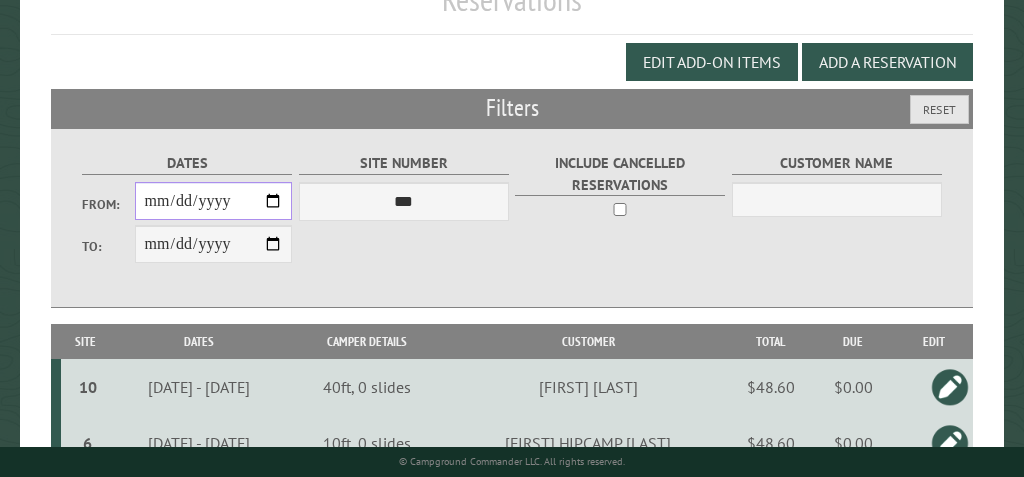 click on "**********" at bounding box center (214, 201) 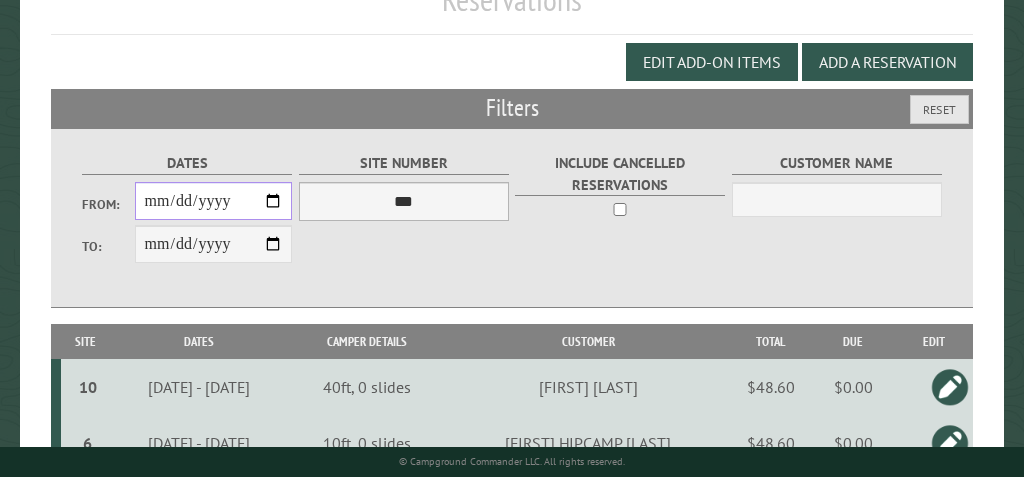 type on "**********" 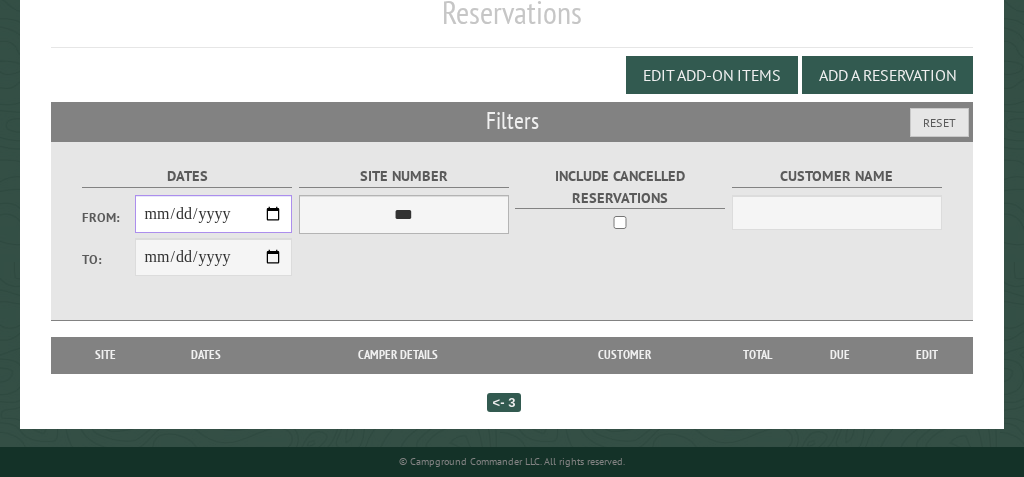 scroll, scrollTop: 244, scrollLeft: 0, axis: vertical 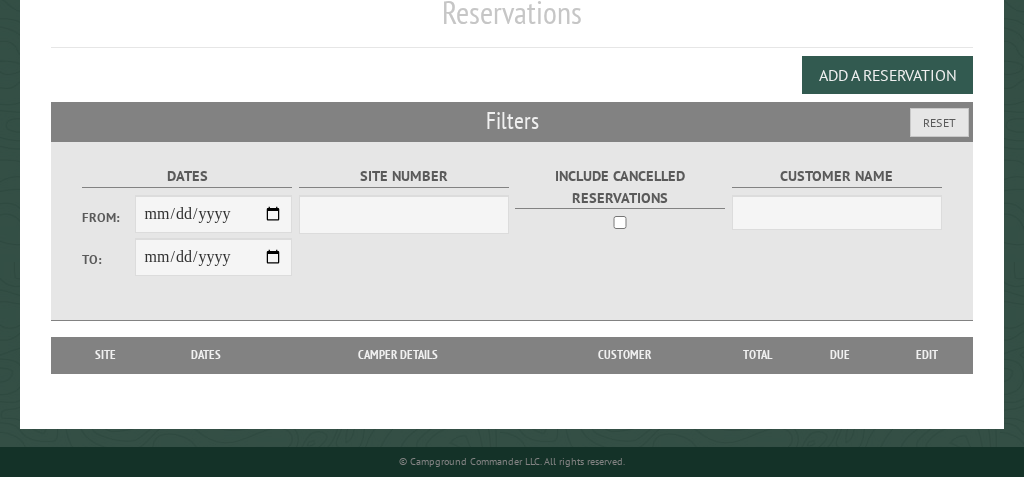 select on "***" 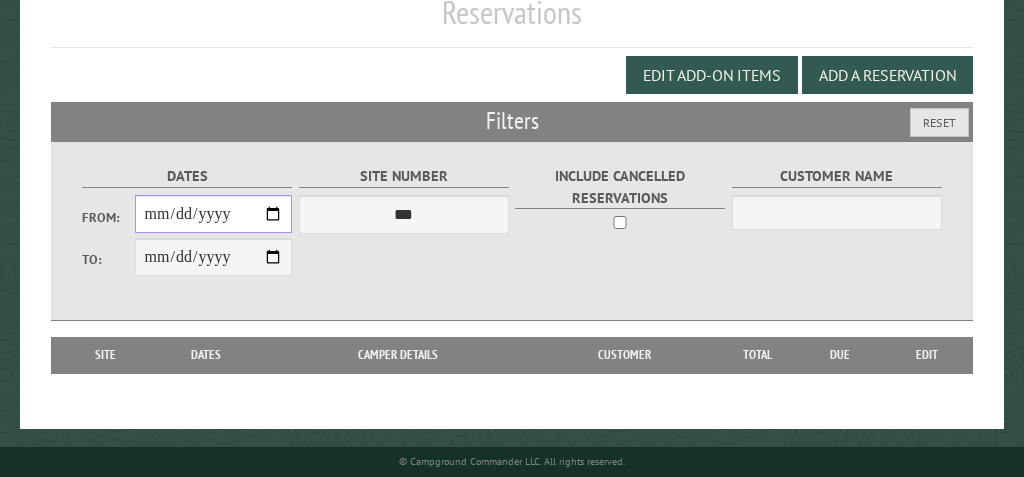 click on "From:" at bounding box center (214, 214) 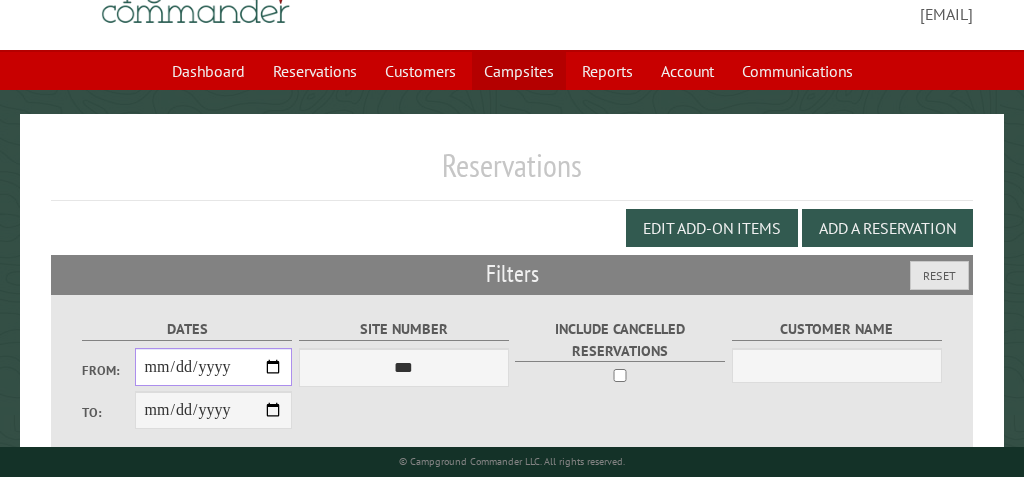 scroll, scrollTop: 84, scrollLeft: 0, axis: vertical 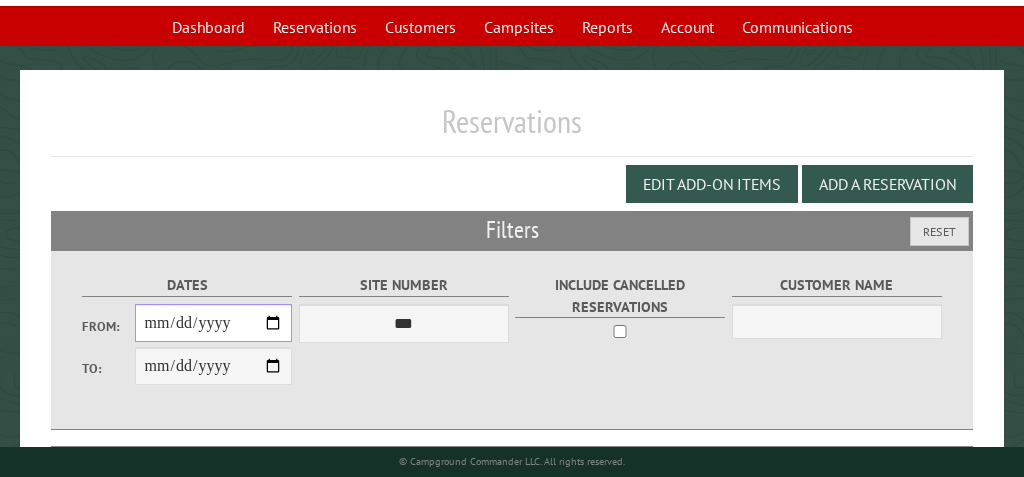 click on "**********" at bounding box center (214, 323) 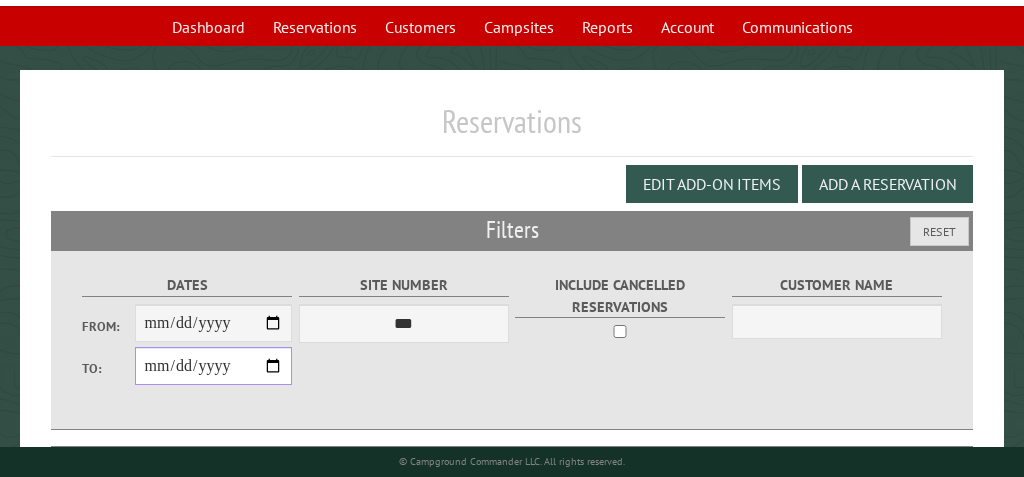 click on "**********" at bounding box center [214, 366] 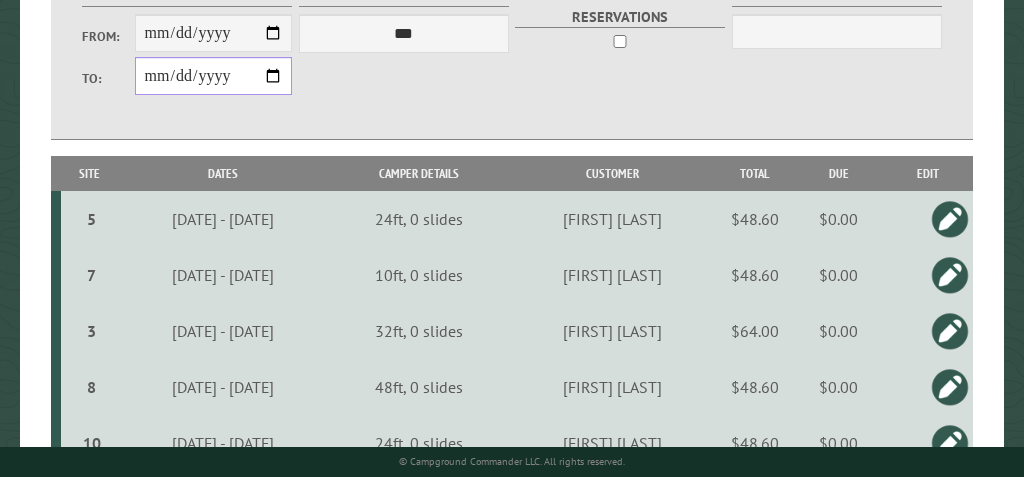 scroll, scrollTop: 418, scrollLeft: 0, axis: vertical 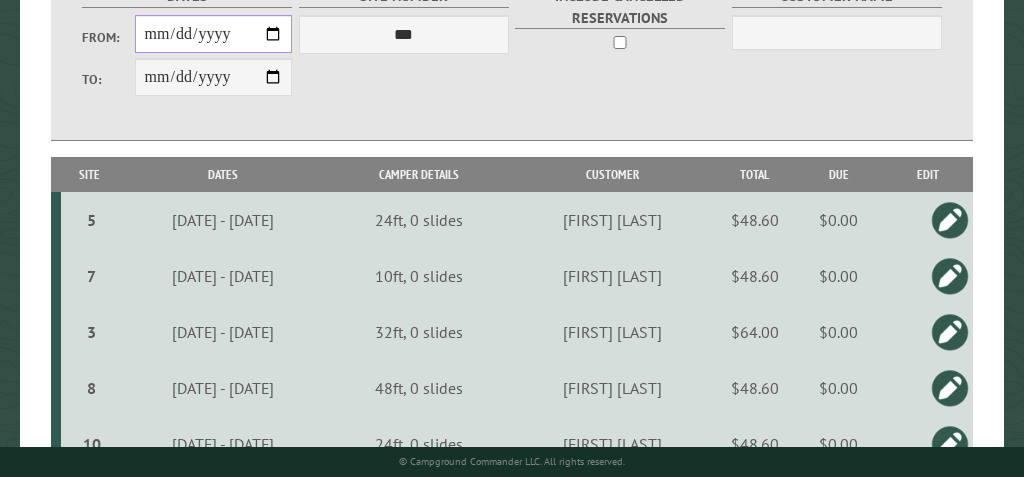 click on "**********" at bounding box center [214, 34] 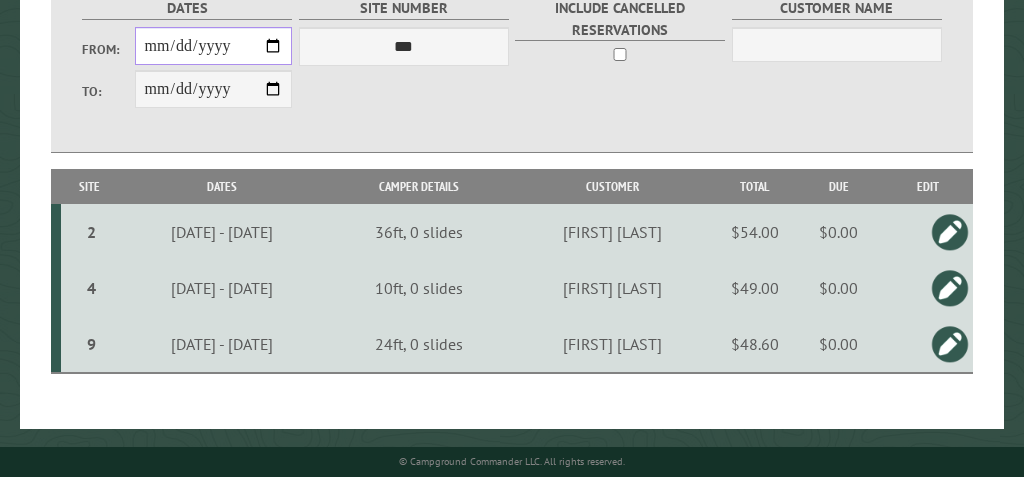 click on "**********" at bounding box center (214, 46) 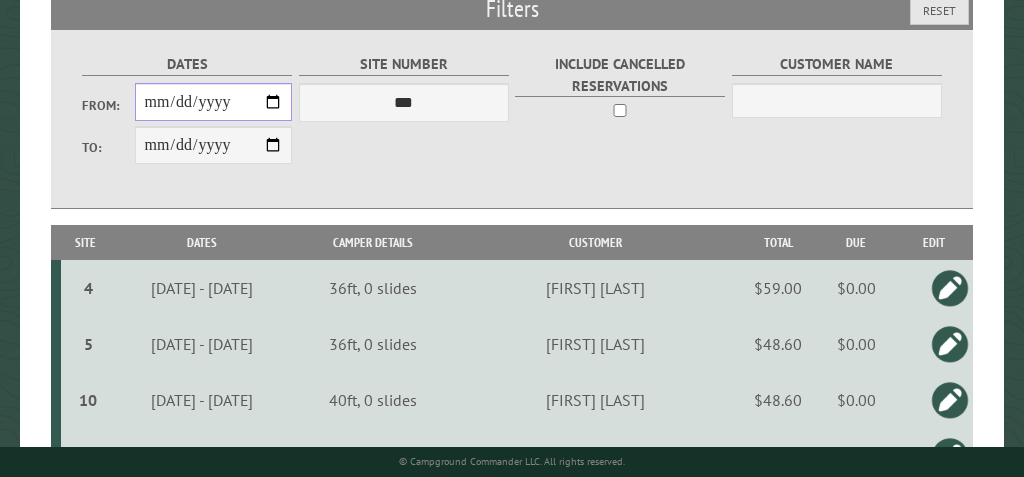 scroll, scrollTop: 349, scrollLeft: 0, axis: vertical 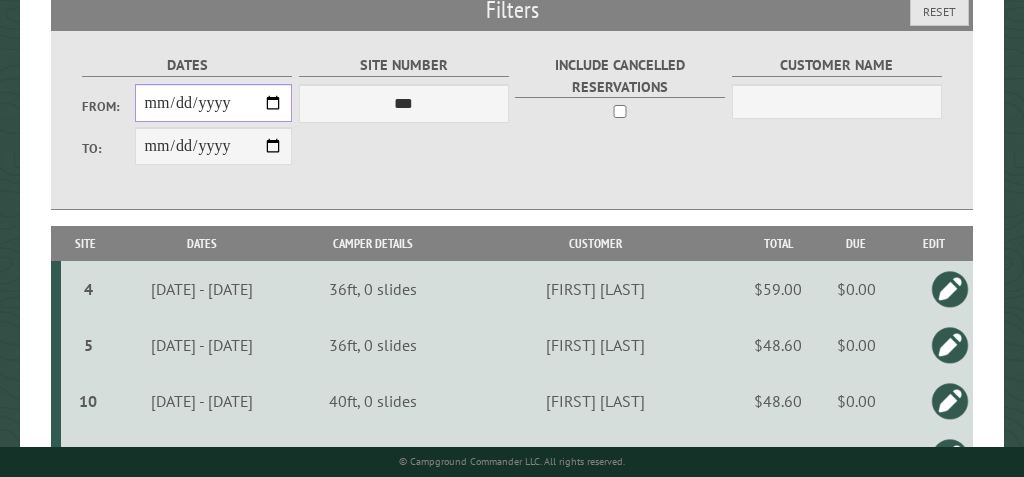 click on "**********" at bounding box center [214, 103] 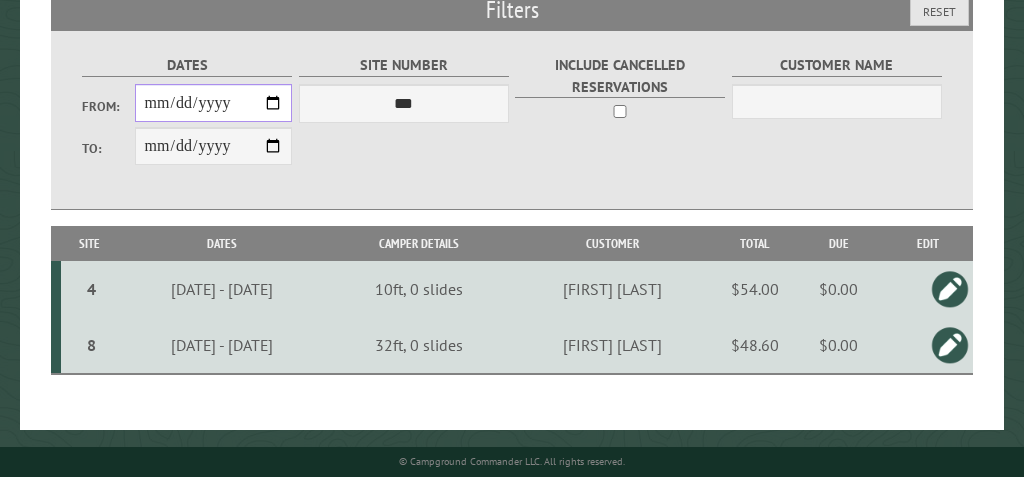 click on "**********" at bounding box center [214, 103] 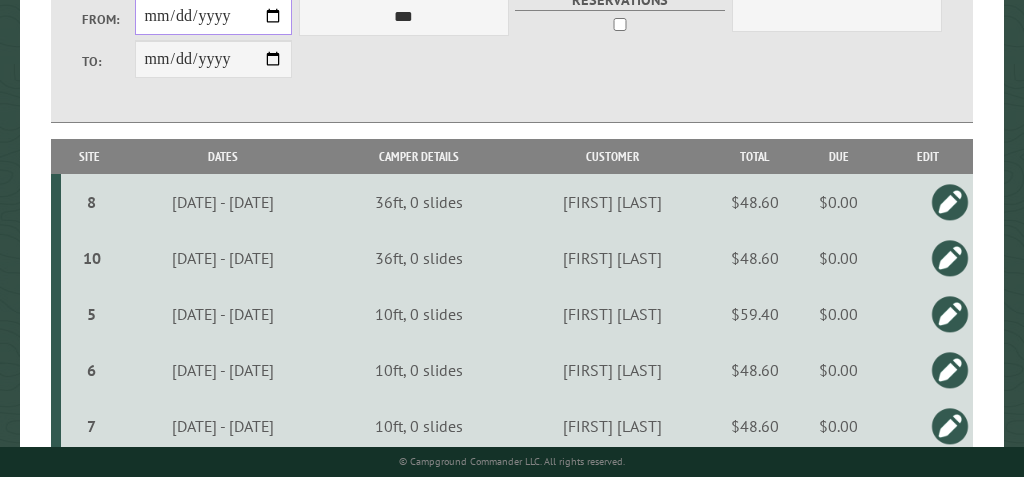 scroll, scrollTop: 432, scrollLeft: 0, axis: vertical 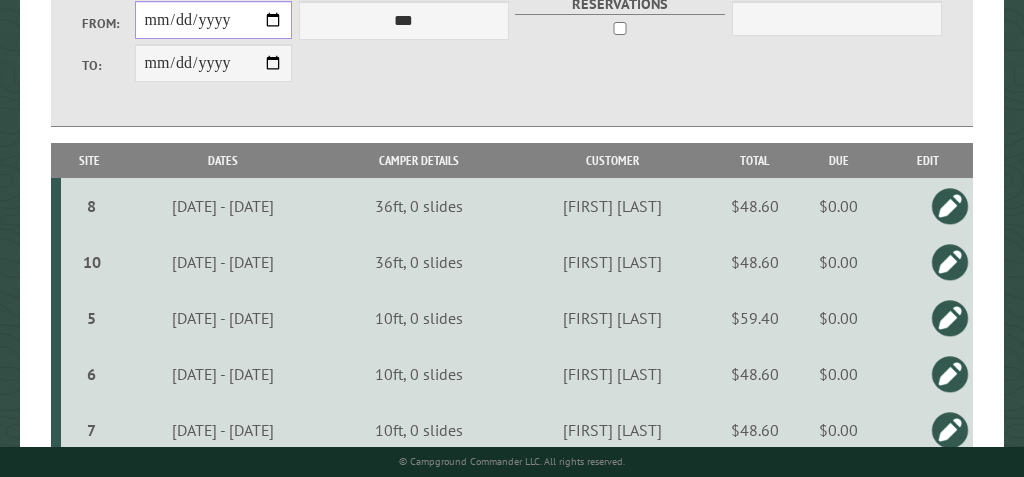 click on "**********" at bounding box center [214, 20] 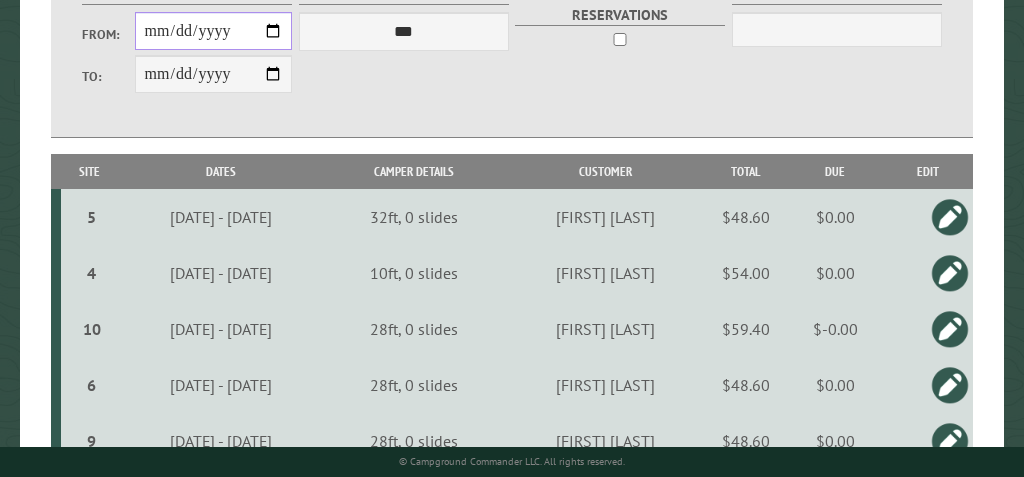 scroll, scrollTop: 389, scrollLeft: 0, axis: vertical 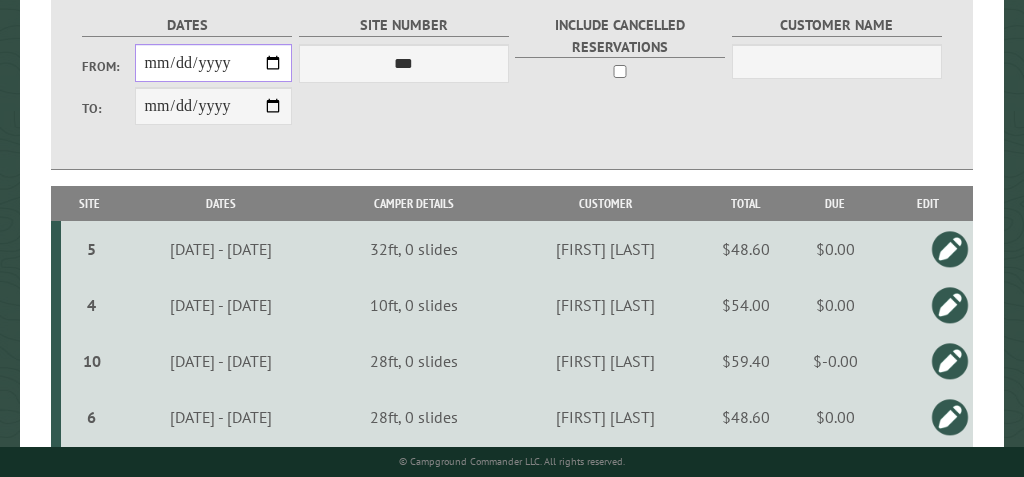 click on "**********" at bounding box center [214, 63] 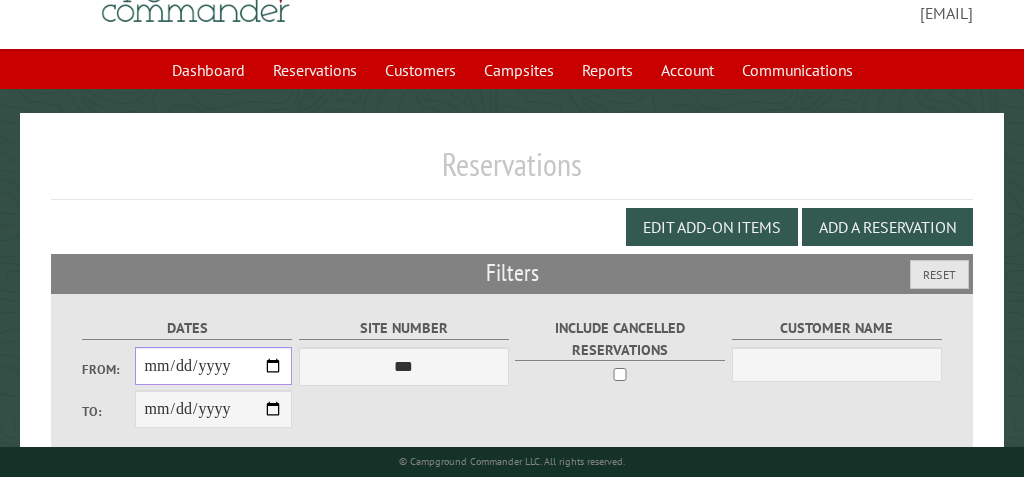 scroll, scrollTop: 87, scrollLeft: 0, axis: vertical 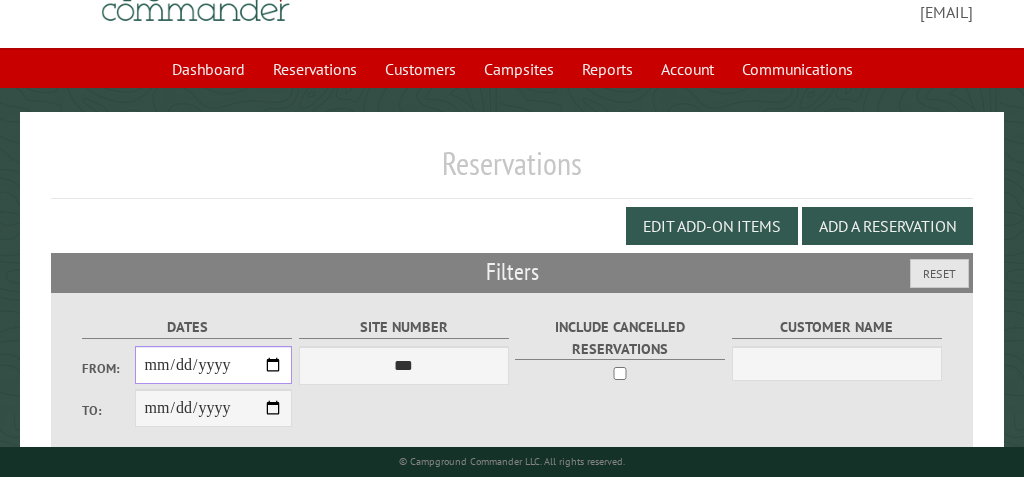 click on "**********" at bounding box center (214, 365) 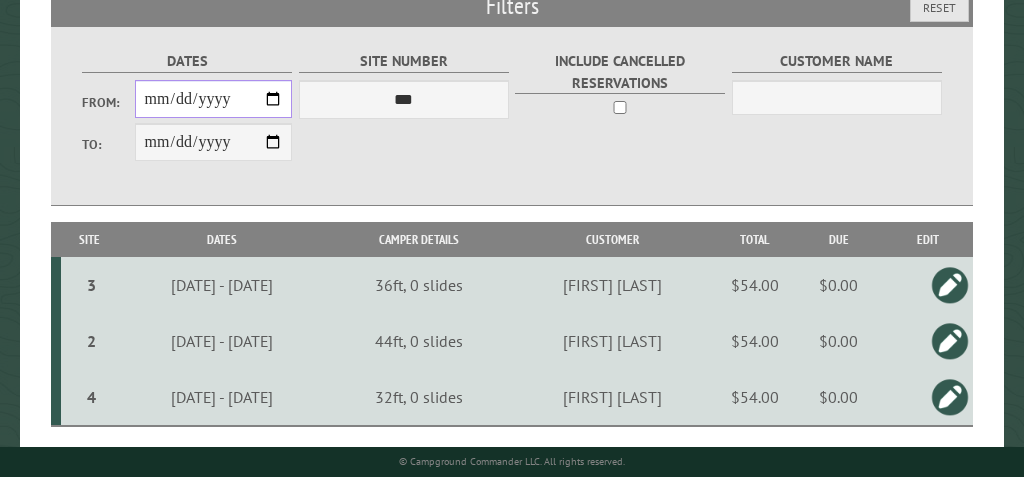 scroll, scrollTop: 412, scrollLeft: 0, axis: vertical 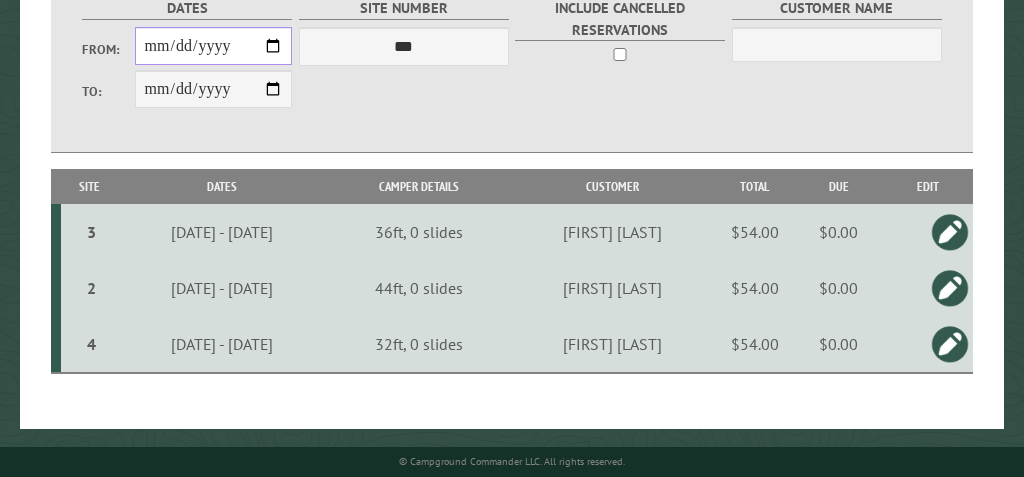 click on "**********" at bounding box center (214, 46) 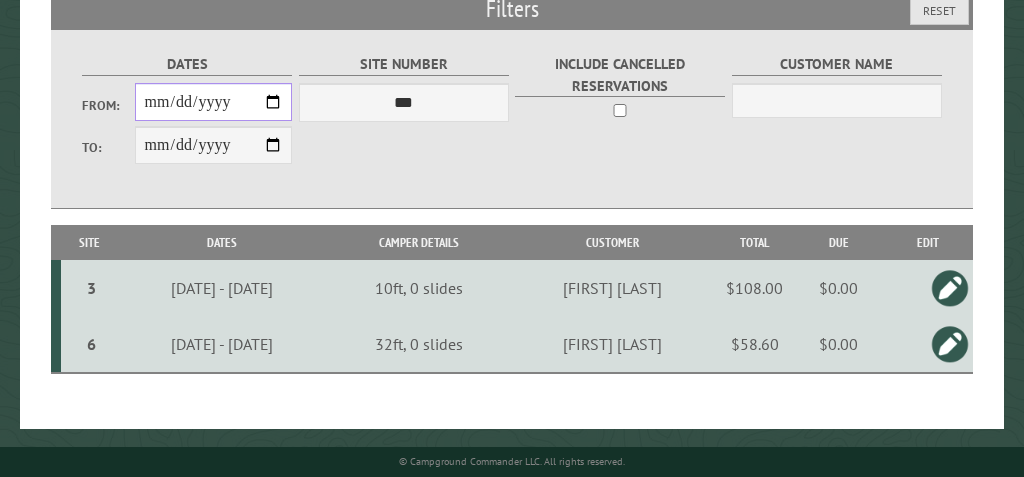 click on "**********" at bounding box center (214, 102) 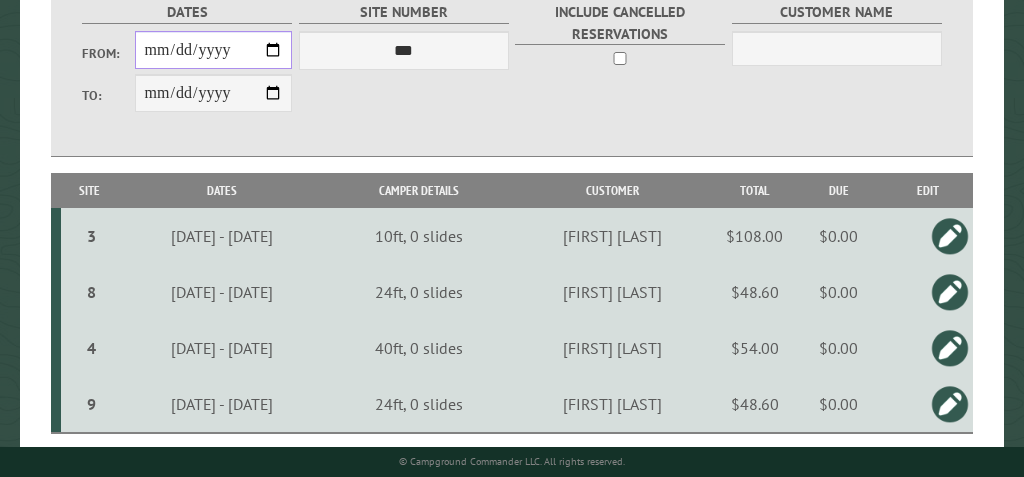 scroll, scrollTop: 401, scrollLeft: 0, axis: vertical 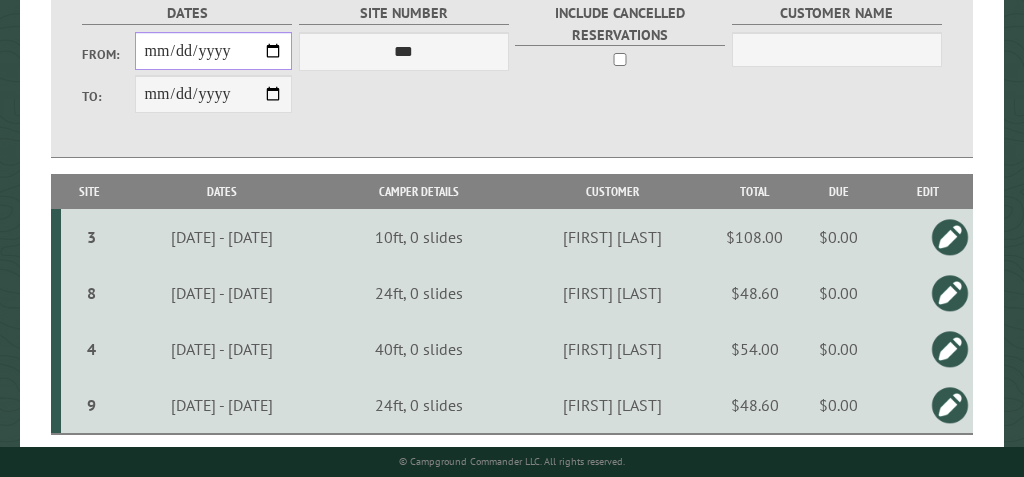 click on "**********" at bounding box center [214, 51] 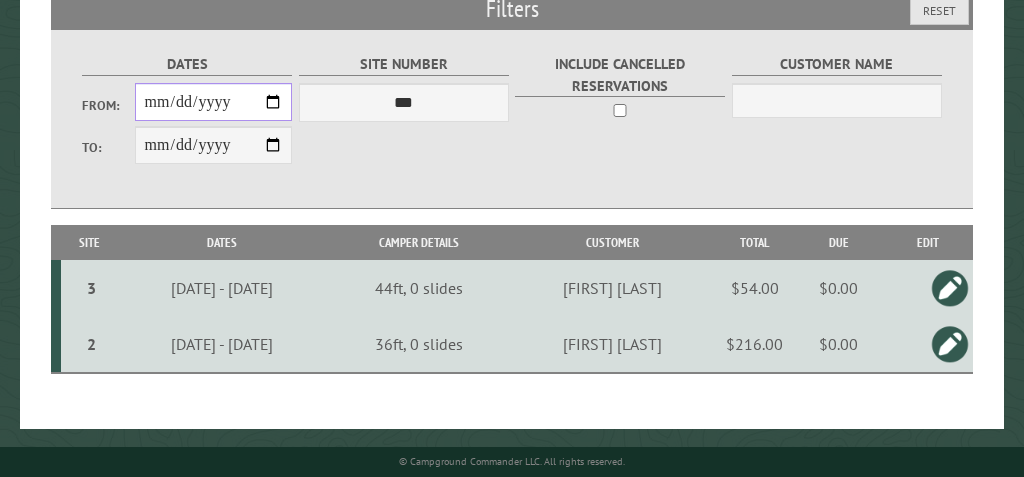 scroll, scrollTop: 356, scrollLeft: 0, axis: vertical 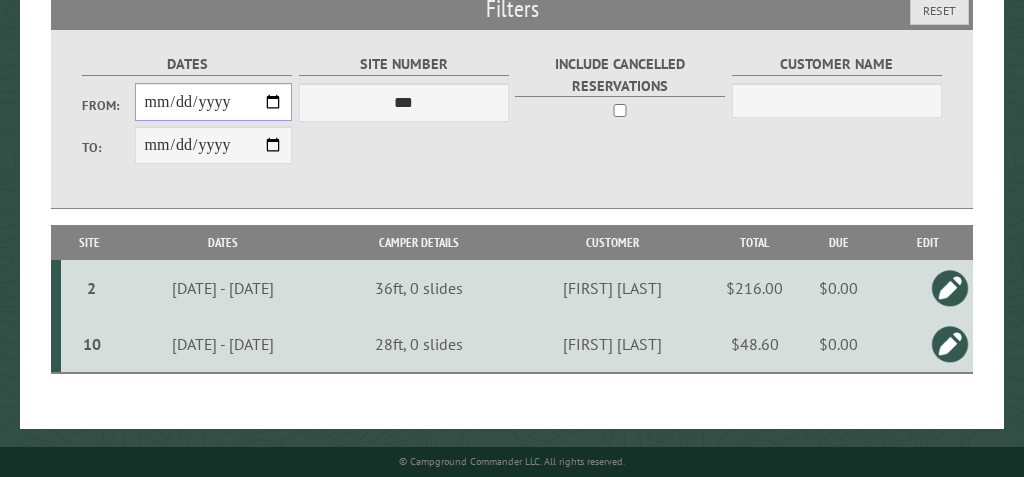 click on "**********" at bounding box center (214, 102) 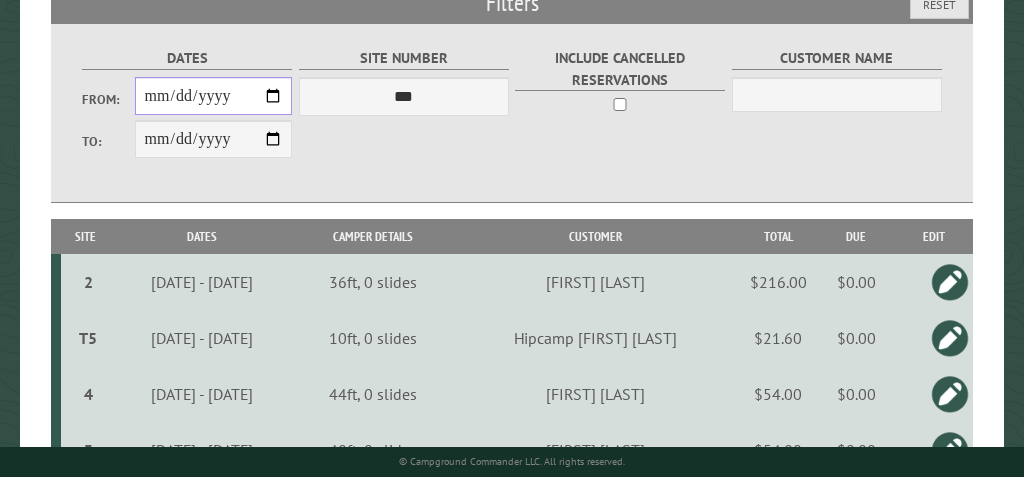 scroll, scrollTop: 401, scrollLeft: 0, axis: vertical 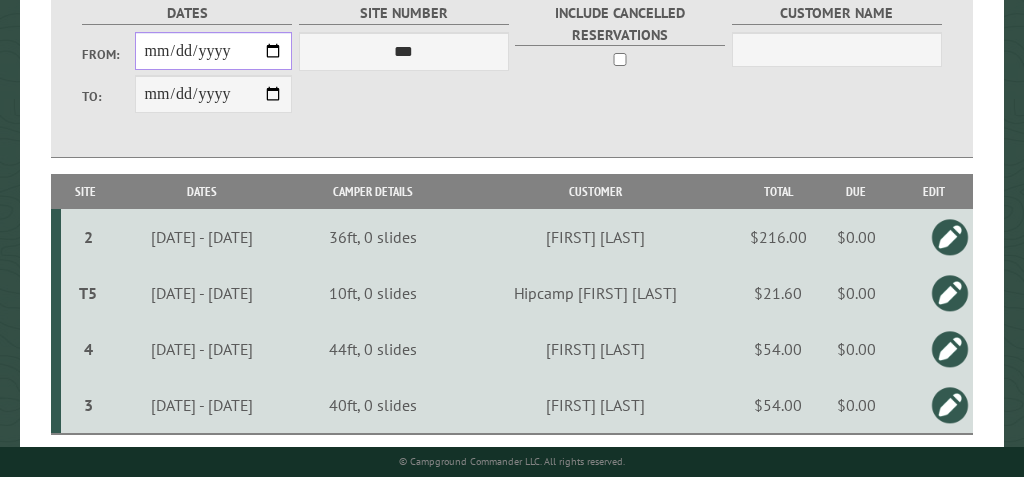 click on "**********" at bounding box center (214, 51) 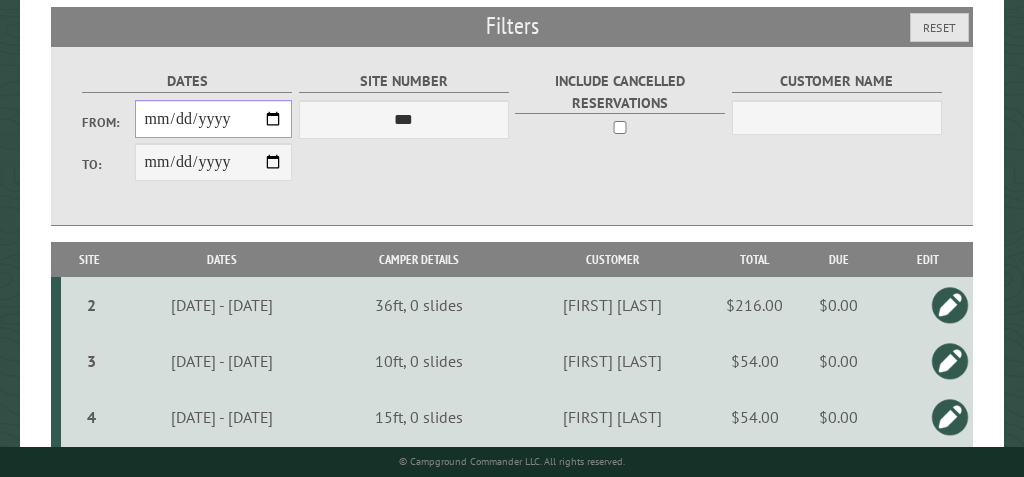 scroll, scrollTop: 239, scrollLeft: 0, axis: vertical 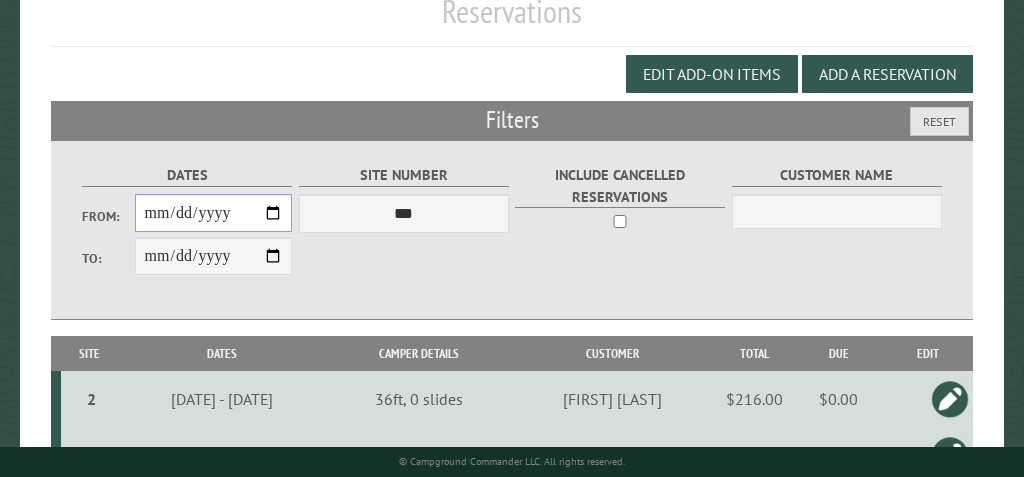 click on "**********" at bounding box center (214, 213) 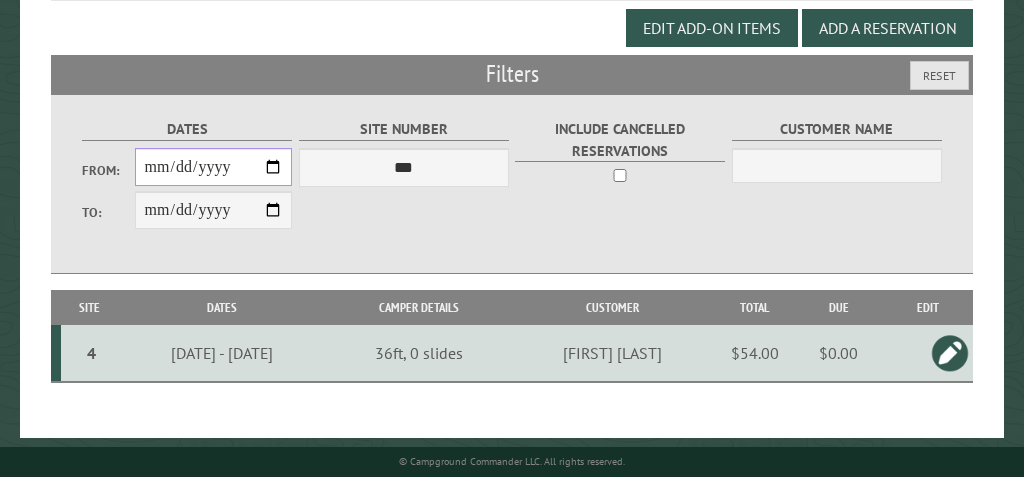 scroll, scrollTop: 281, scrollLeft: 0, axis: vertical 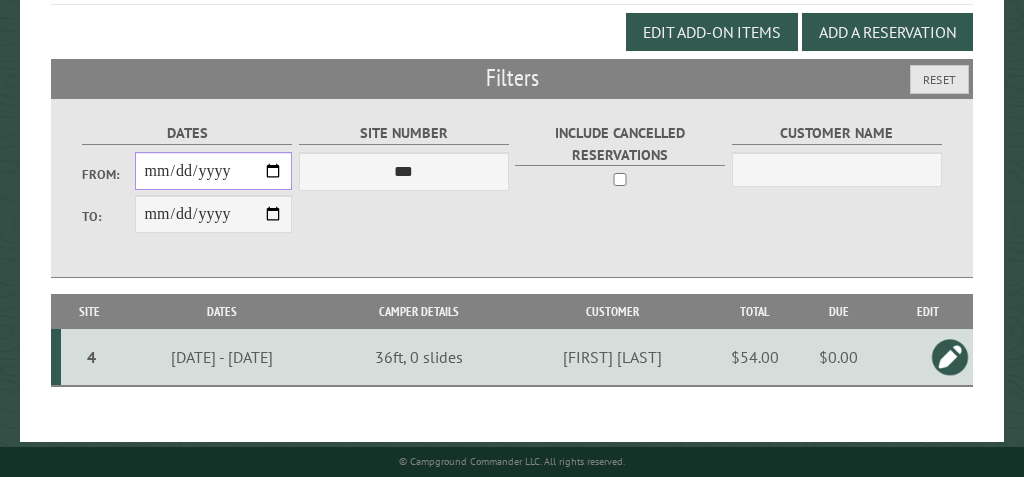 click on "**********" at bounding box center (214, 171) 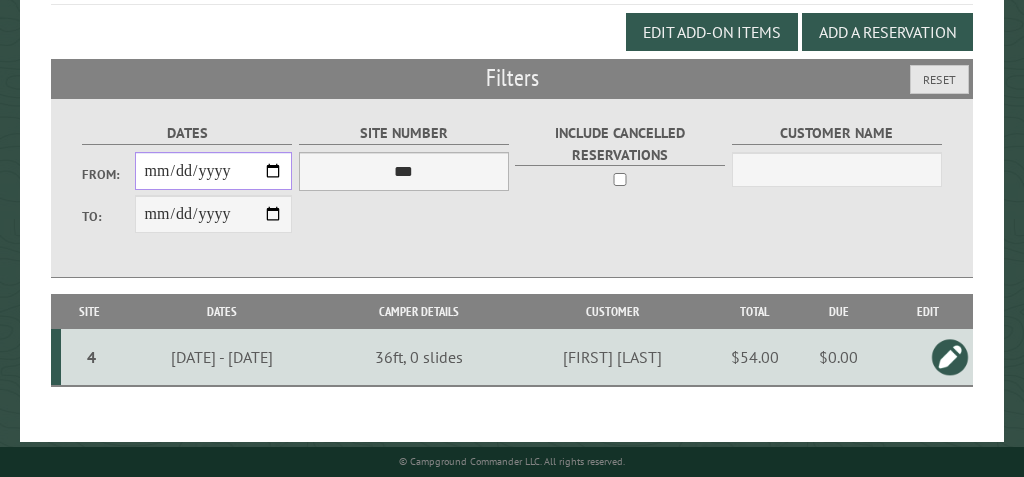 type on "**********" 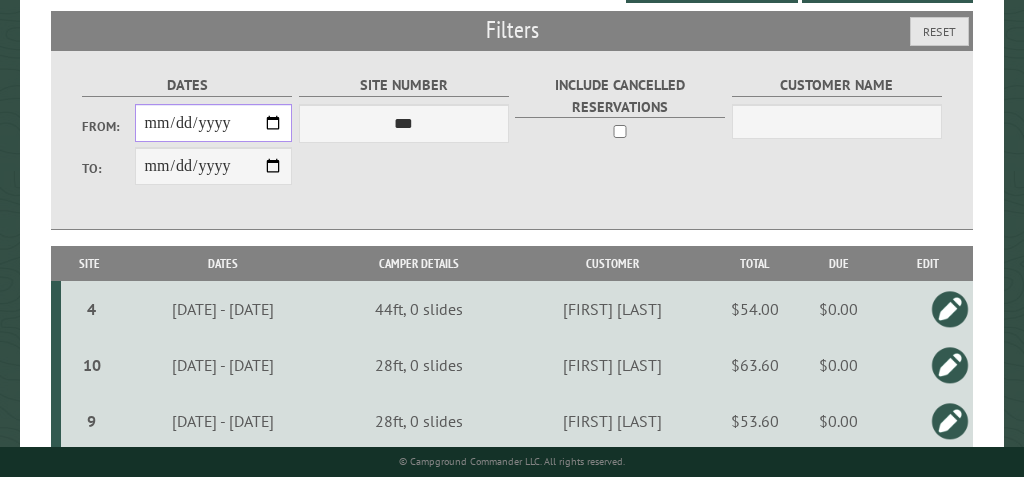 scroll, scrollTop: 328, scrollLeft: 0, axis: vertical 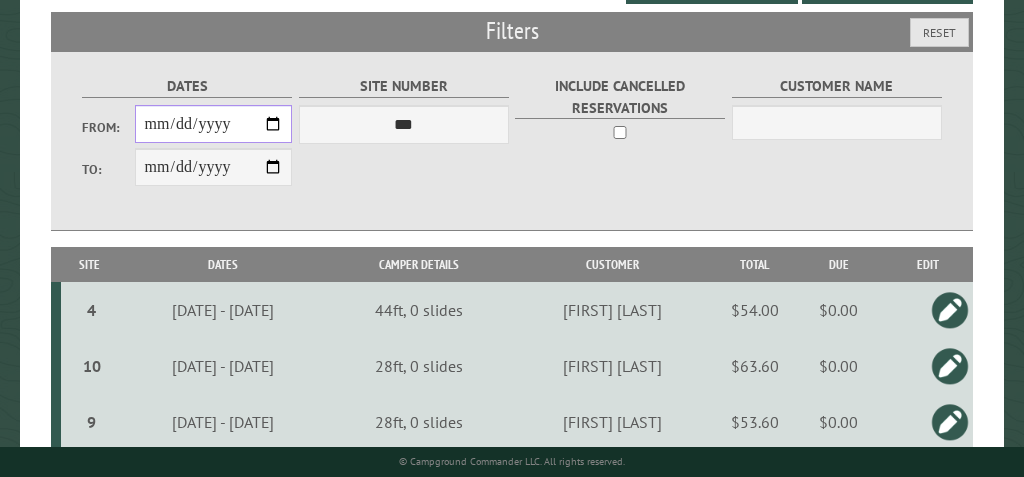 click on "**********" at bounding box center (214, 124) 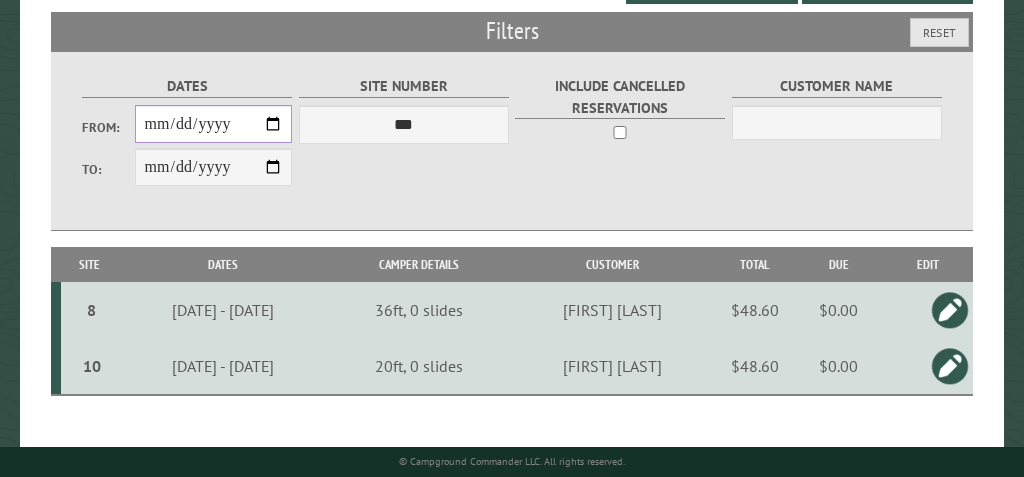 click on "**********" at bounding box center [214, 124] 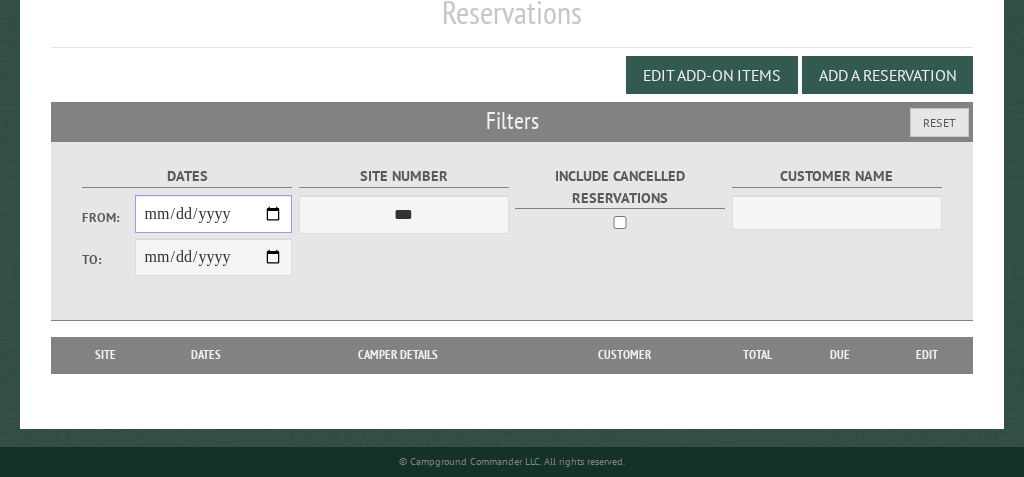click on "**********" at bounding box center (214, 214) 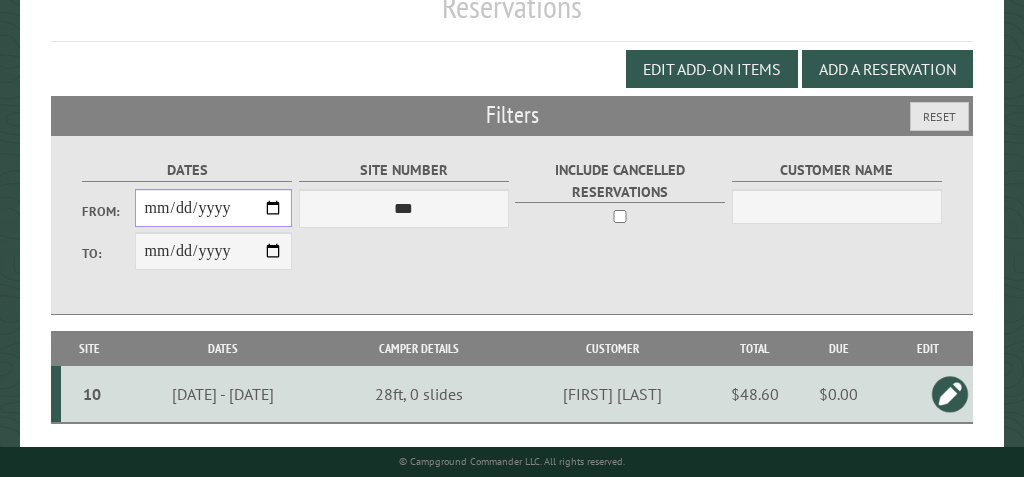scroll, scrollTop: 300, scrollLeft: 0, axis: vertical 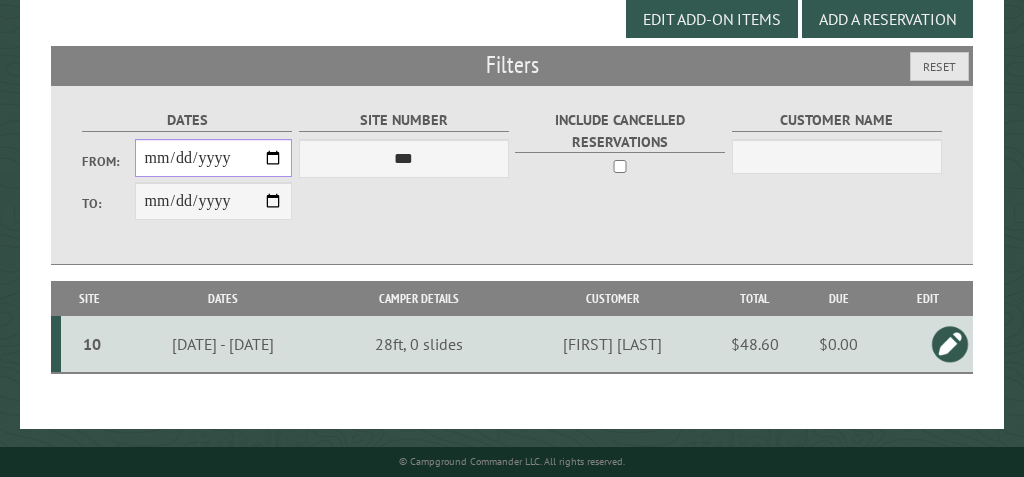 click on "**********" at bounding box center (214, 158) 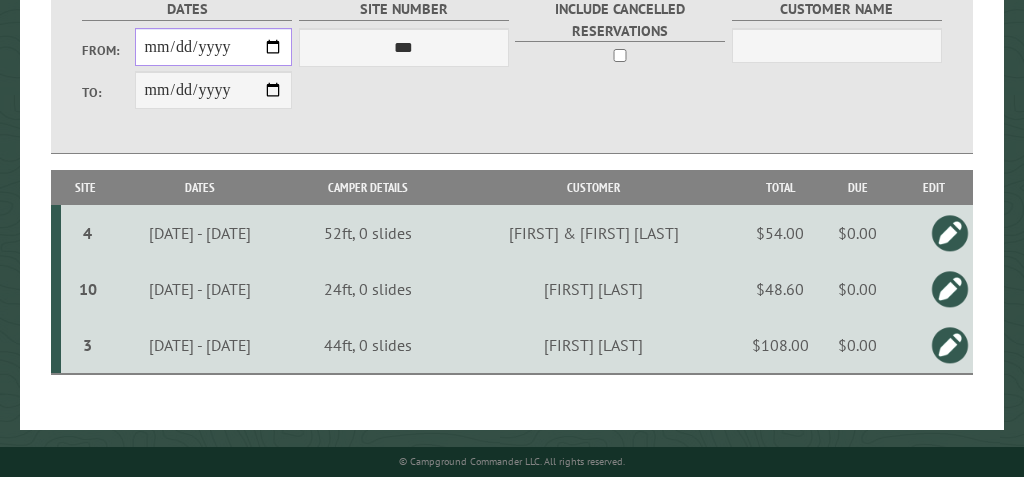 scroll, scrollTop: 412, scrollLeft: 0, axis: vertical 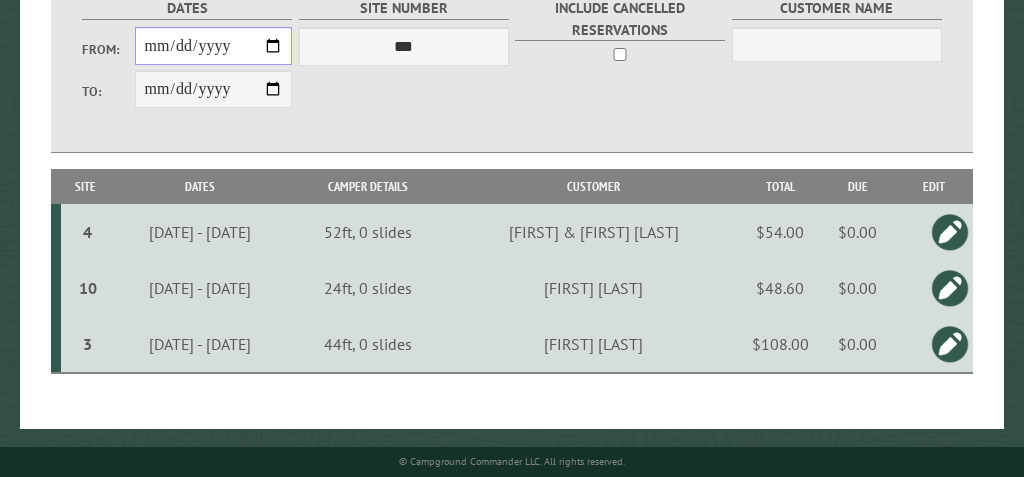 click on "**********" at bounding box center (214, 46) 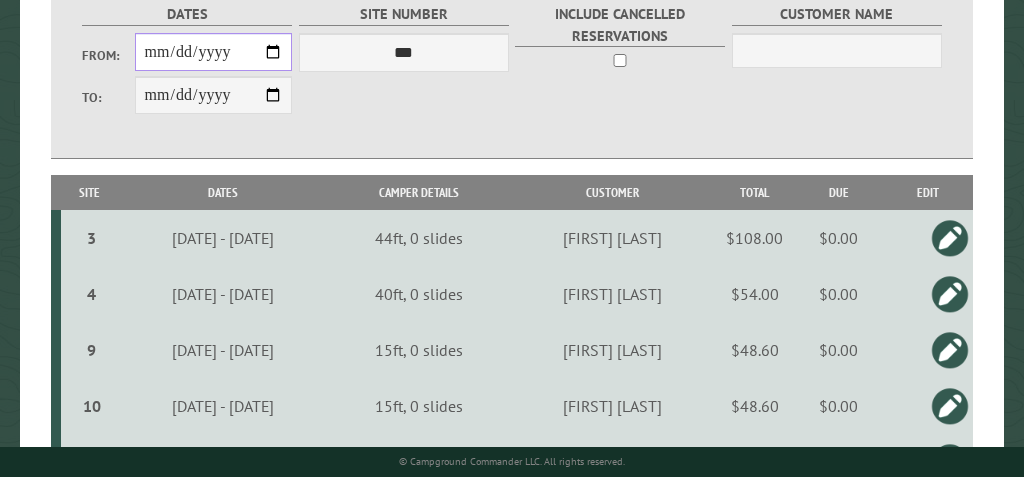 scroll, scrollTop: 382, scrollLeft: 0, axis: vertical 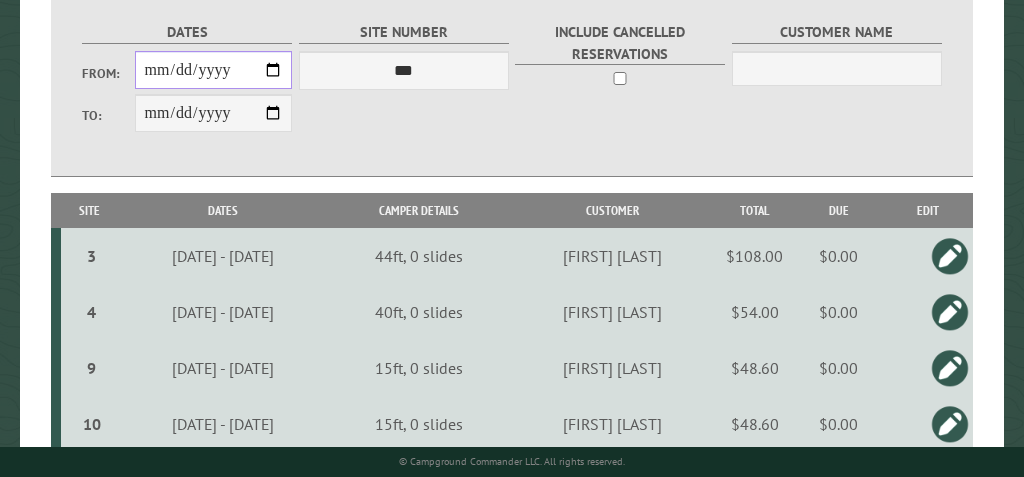 click on "**********" at bounding box center (214, 70) 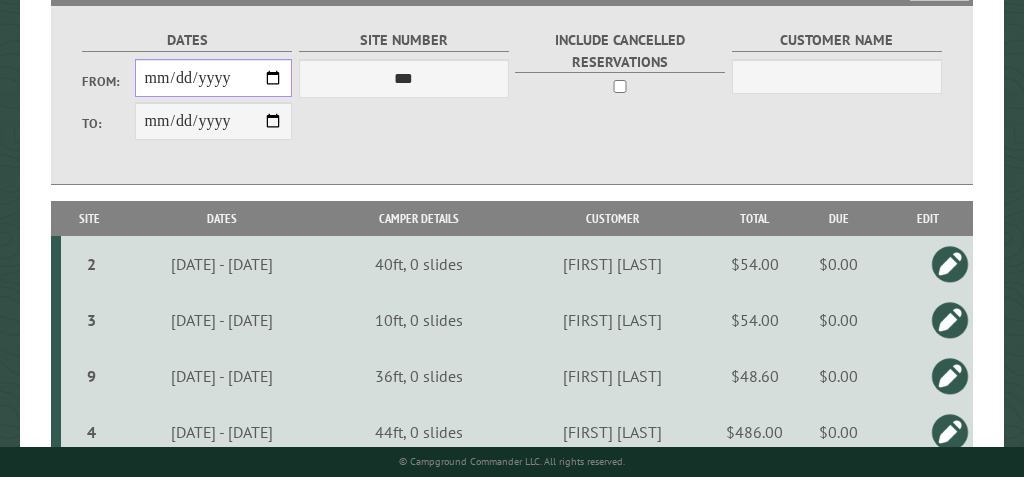 scroll, scrollTop: 370, scrollLeft: 0, axis: vertical 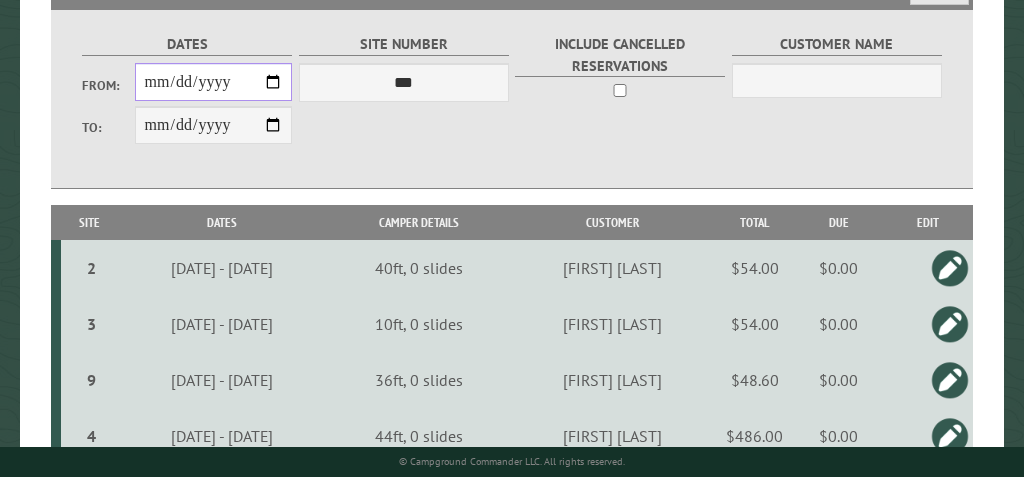 click on "**********" at bounding box center [214, 82] 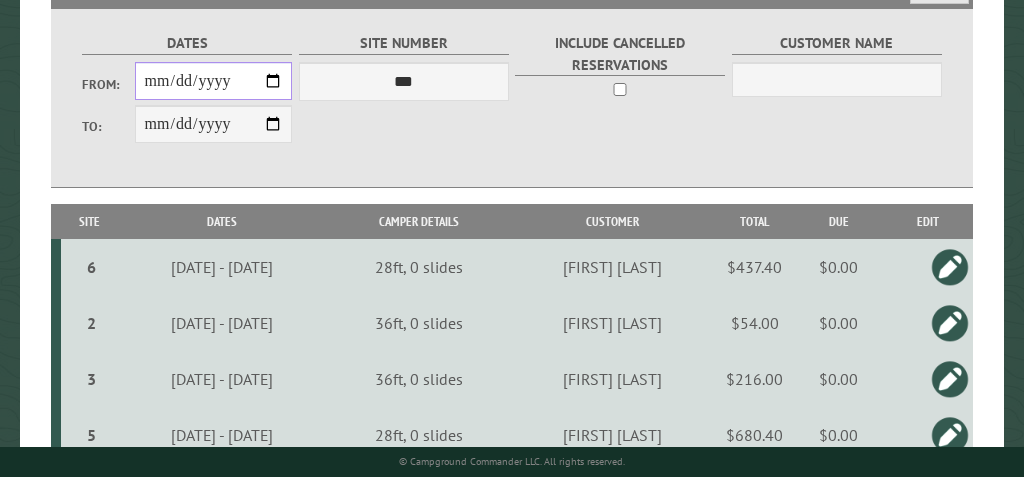 scroll, scrollTop: 349, scrollLeft: 0, axis: vertical 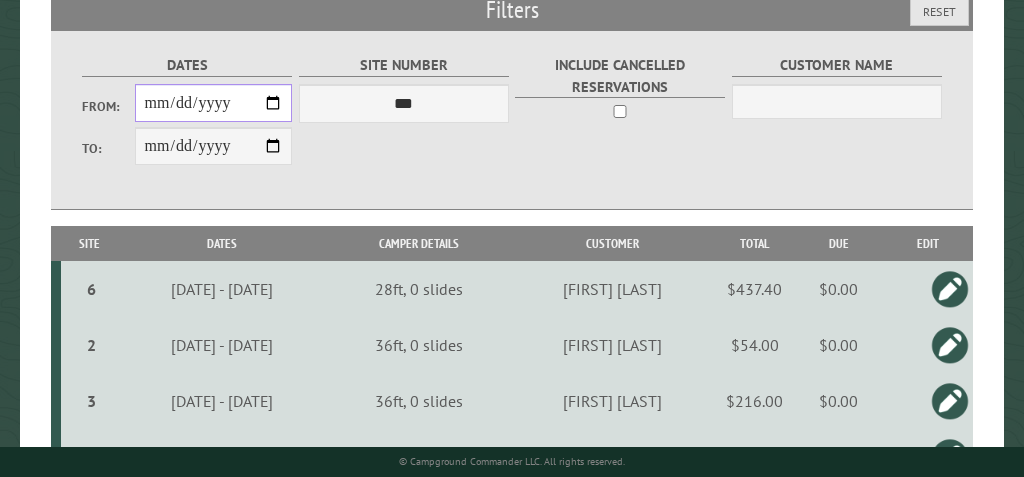 click on "**********" at bounding box center [214, 103] 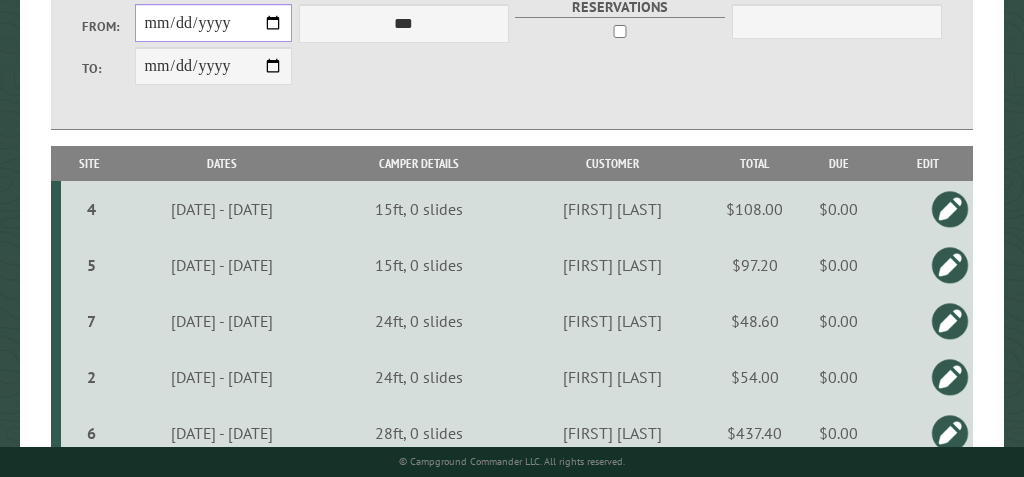 scroll, scrollTop: 430, scrollLeft: 0, axis: vertical 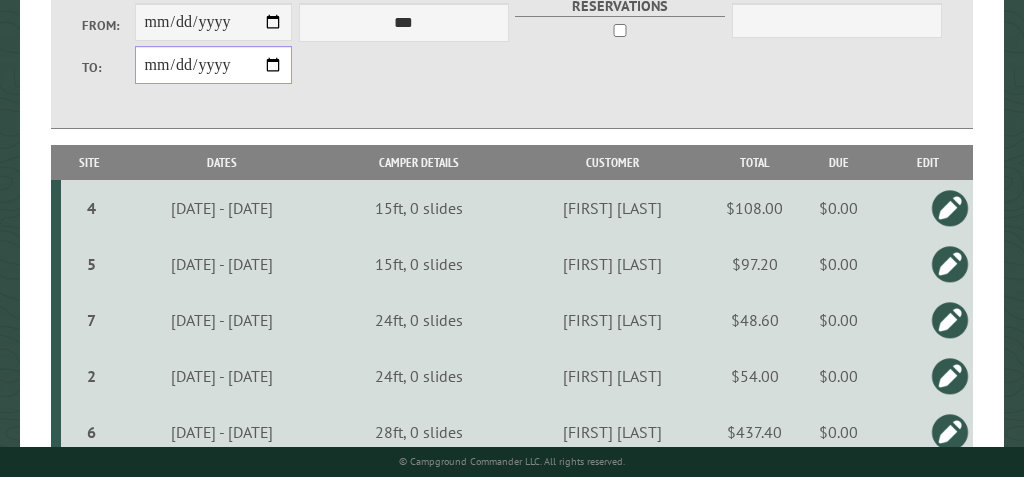click on "**********" at bounding box center (214, 65) 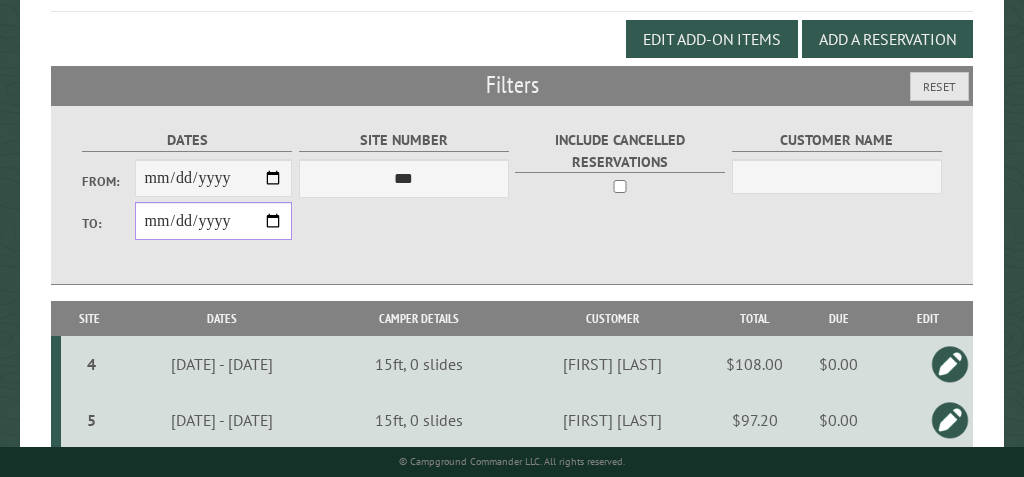 scroll, scrollTop: 257, scrollLeft: 0, axis: vertical 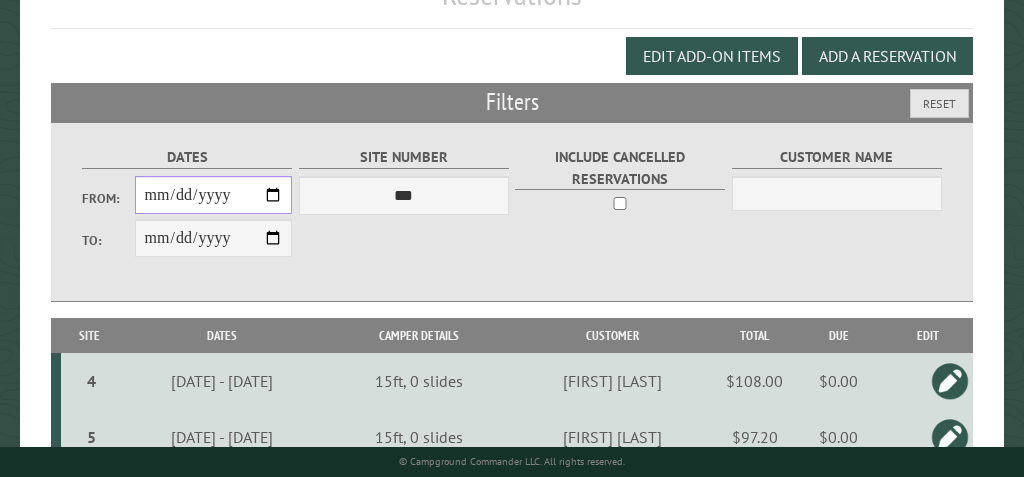 click on "**********" at bounding box center [214, 195] 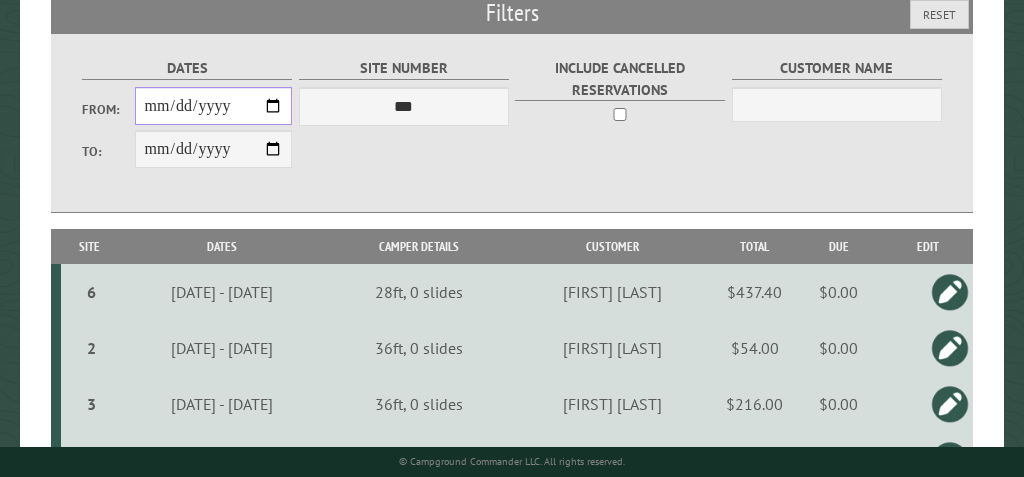 scroll, scrollTop: 314, scrollLeft: 0, axis: vertical 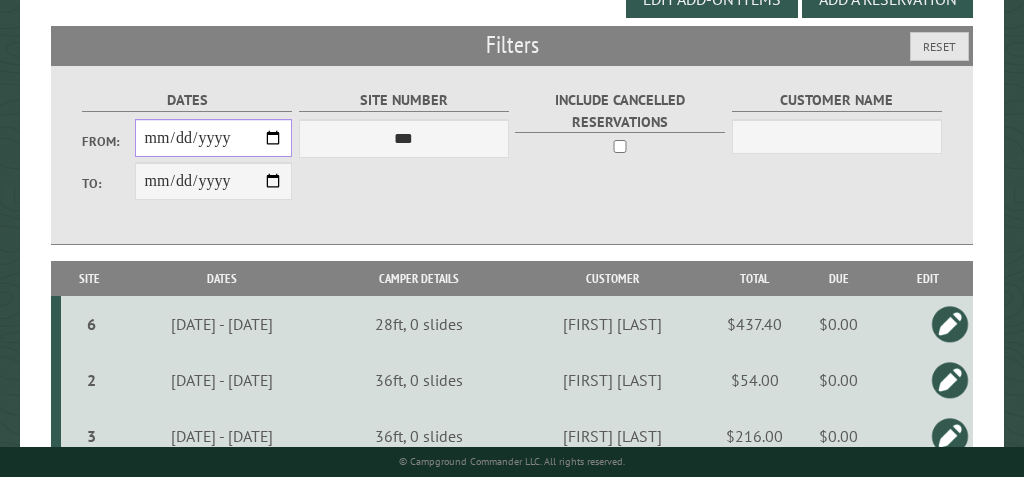click on "**********" at bounding box center [214, 138] 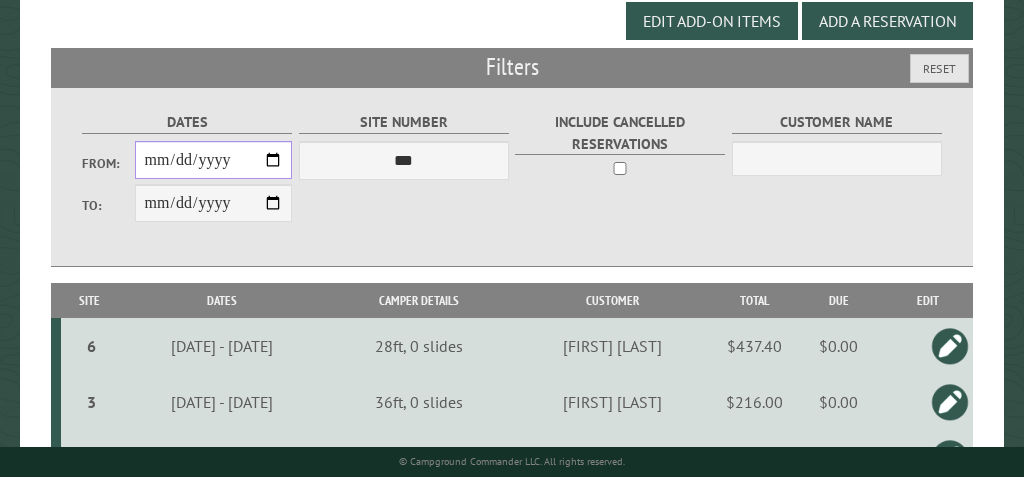 scroll, scrollTop: 291, scrollLeft: 0, axis: vertical 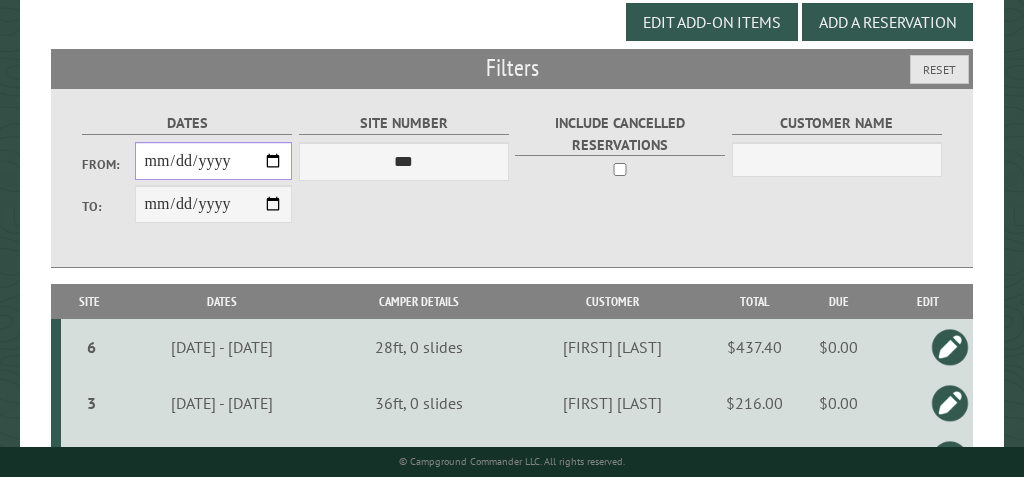 click on "**********" at bounding box center (214, 161) 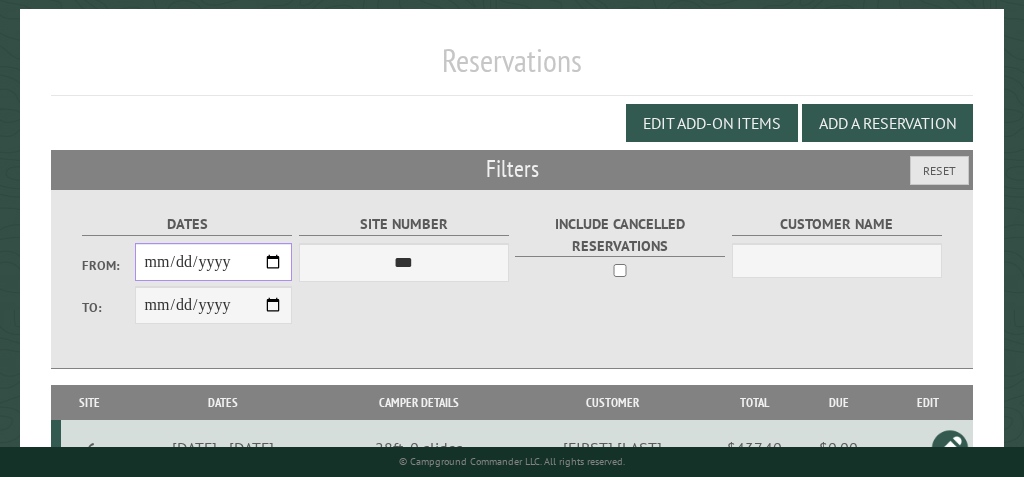 scroll, scrollTop: 181, scrollLeft: 0, axis: vertical 